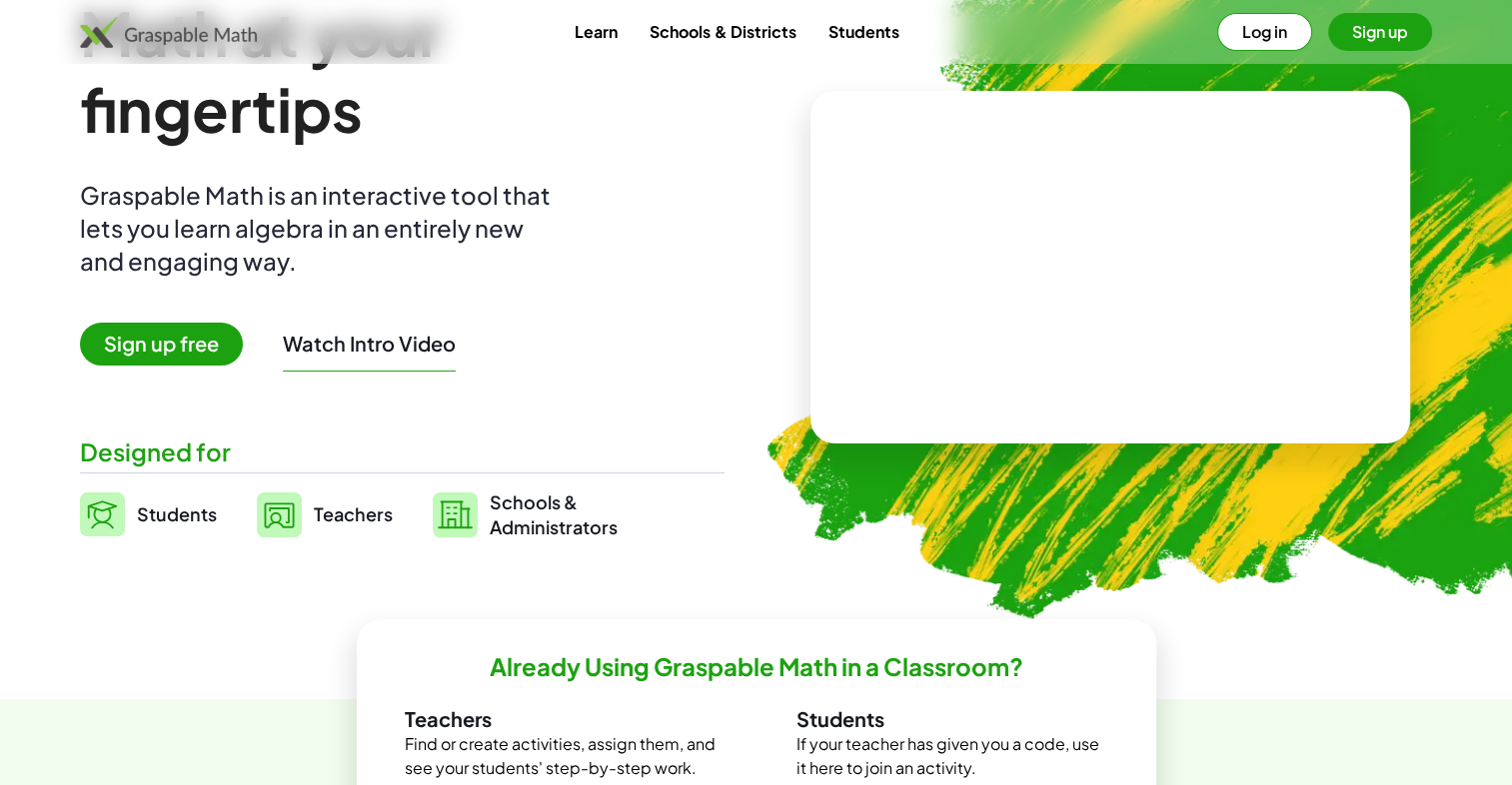 scroll, scrollTop: 100, scrollLeft: 0, axis: vertical 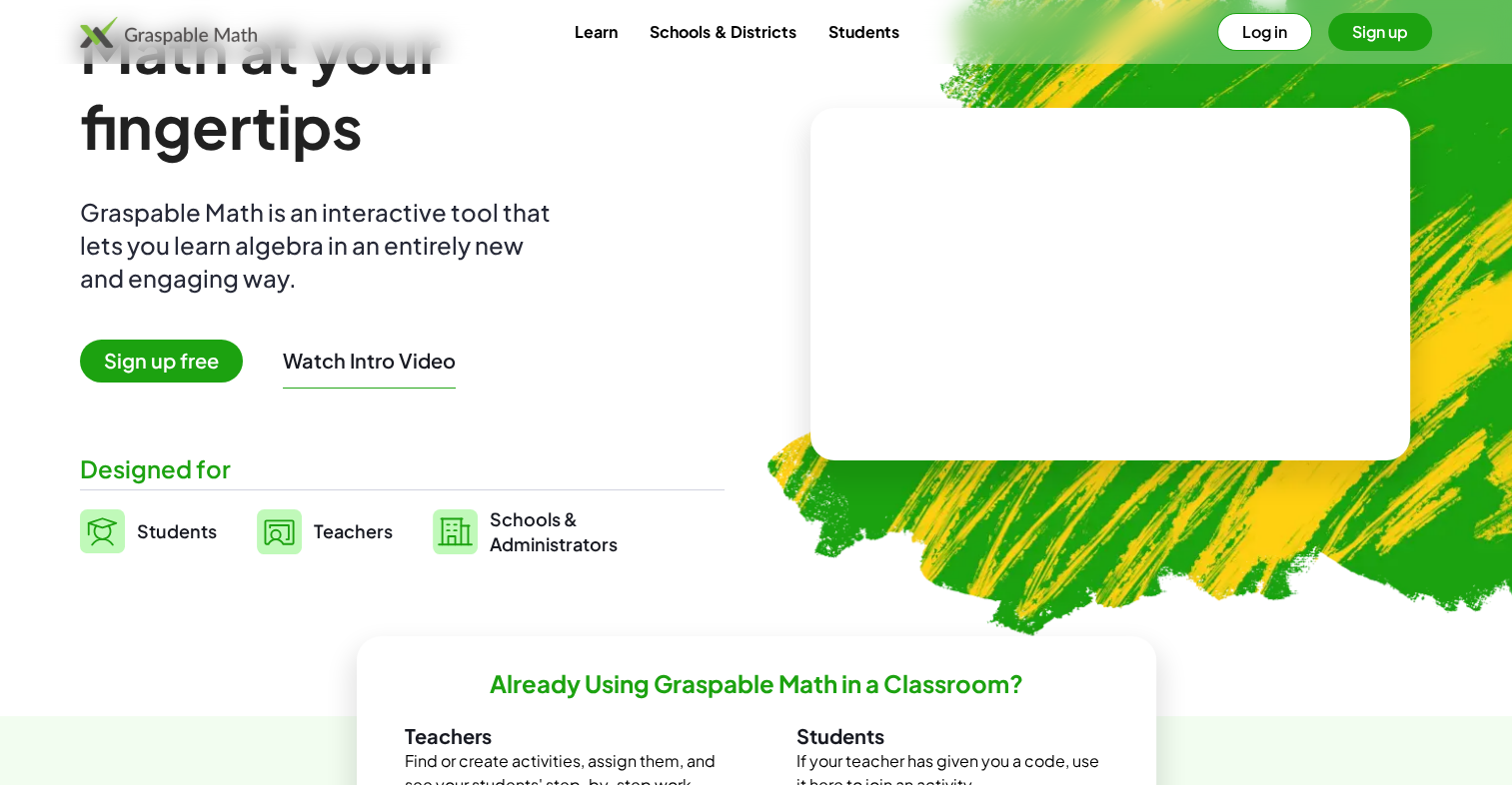 click on "Sign up free" at bounding box center [161, 361] 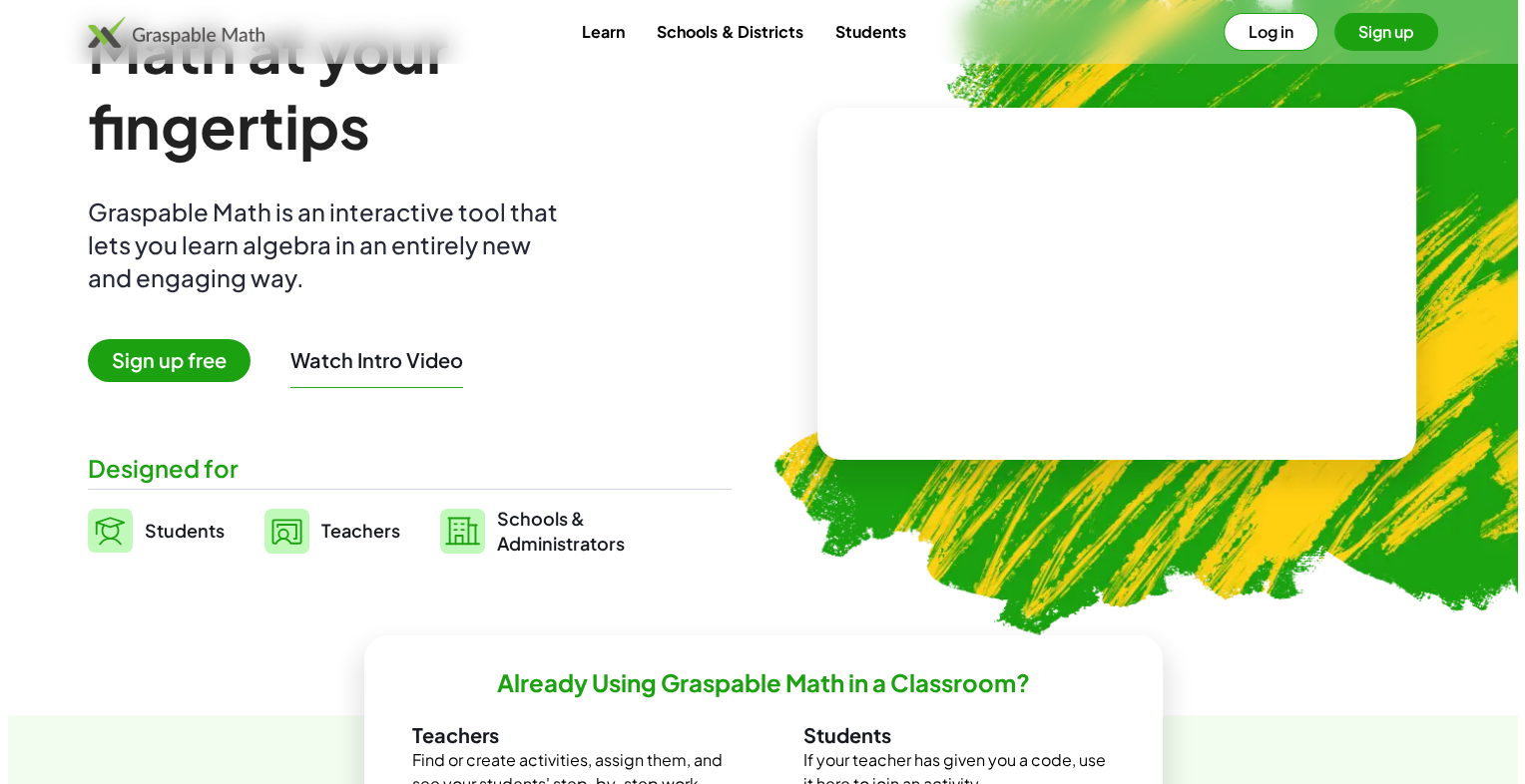 scroll, scrollTop: 0, scrollLeft: 0, axis: both 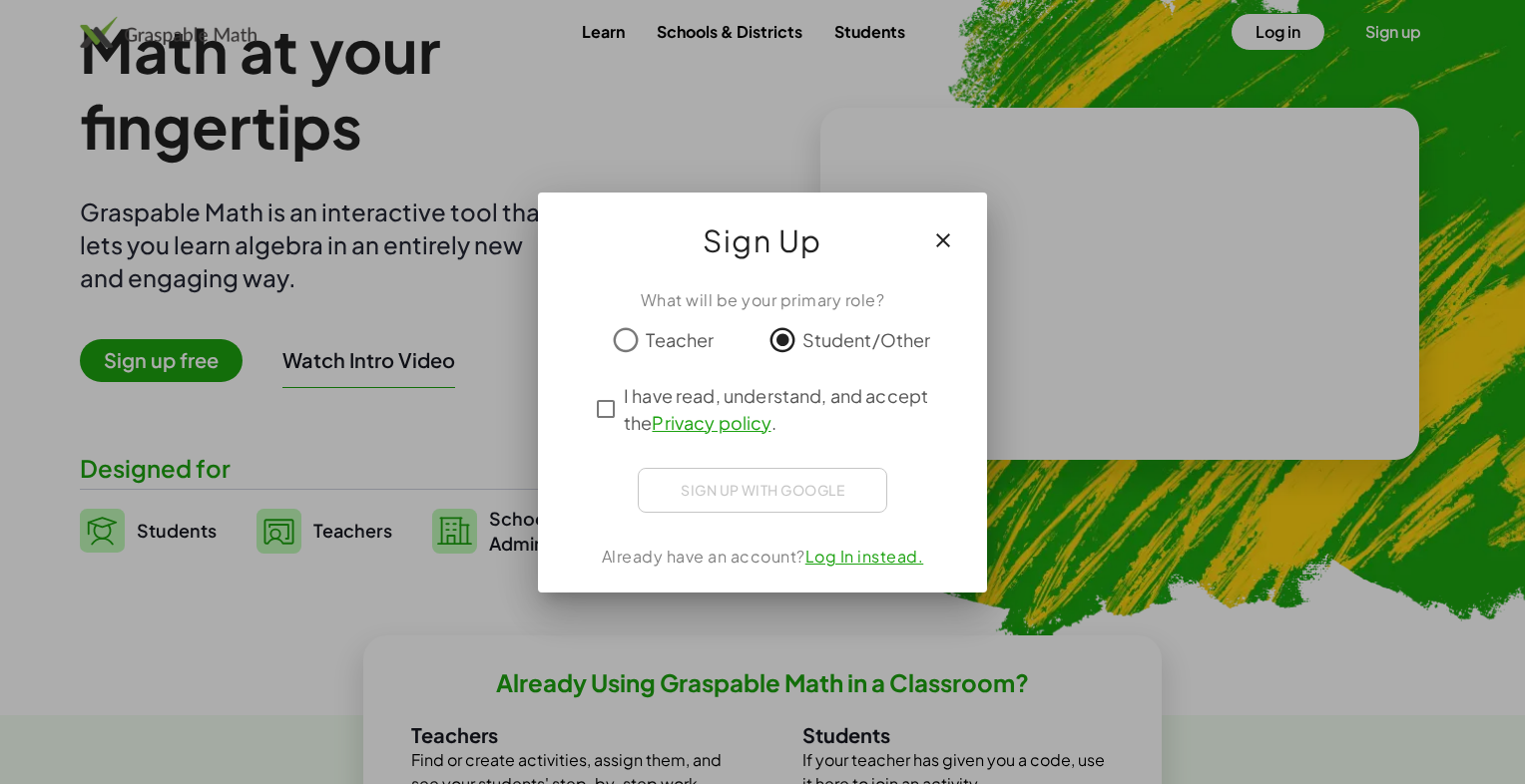 click on "I have read, understand, and accept the   Privacy policy ." 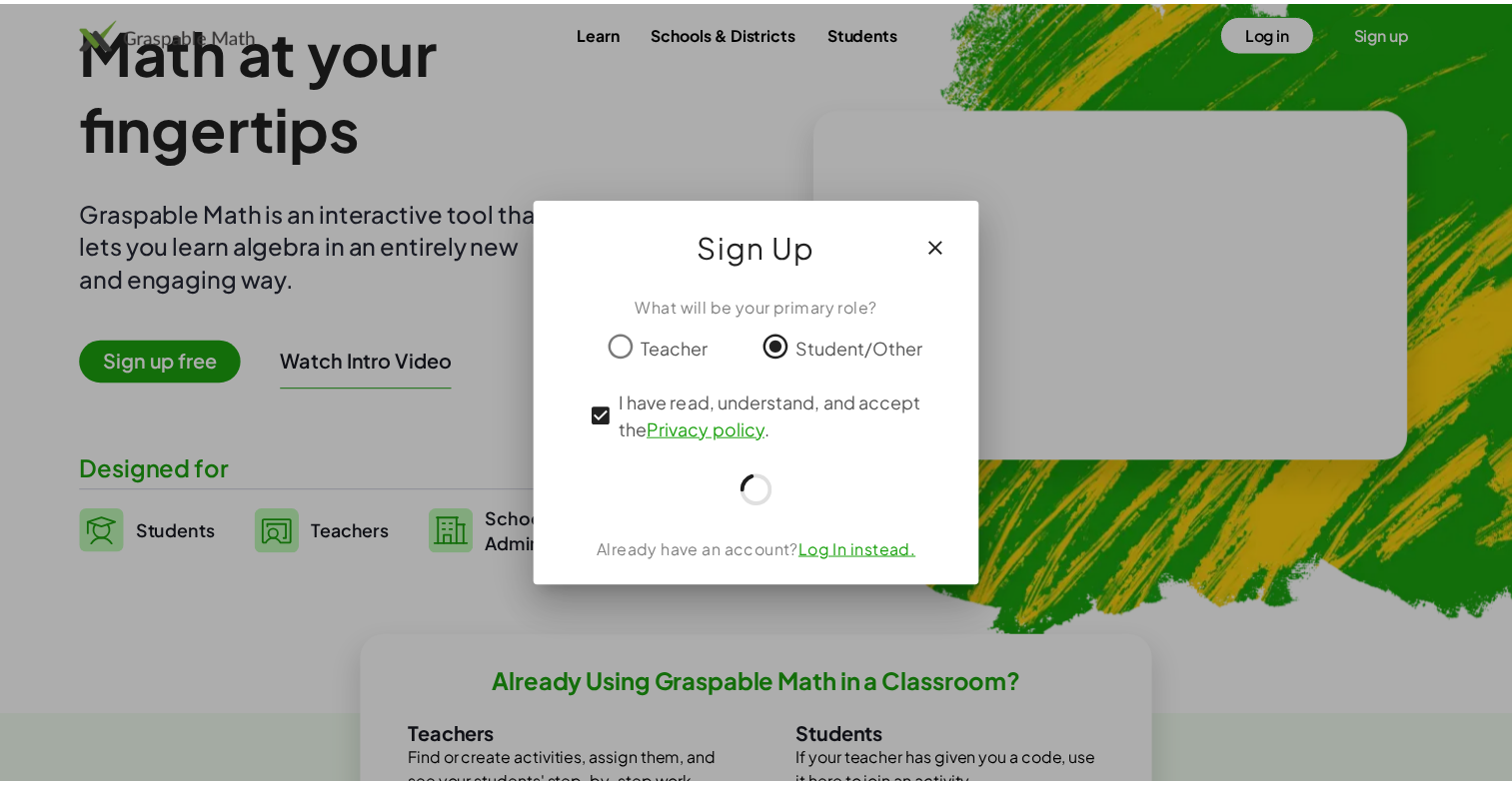 scroll, scrollTop: 100, scrollLeft: 0, axis: vertical 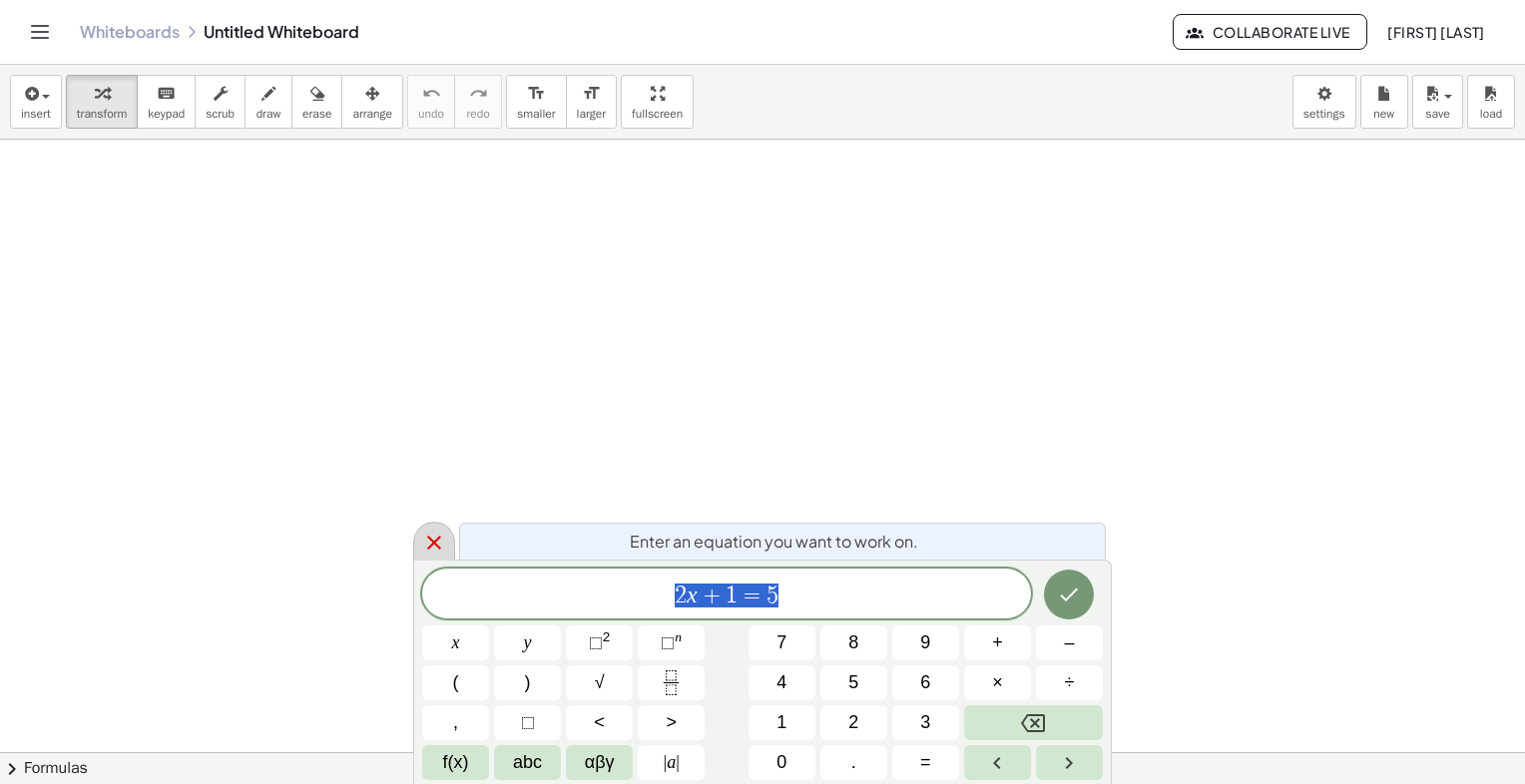 click 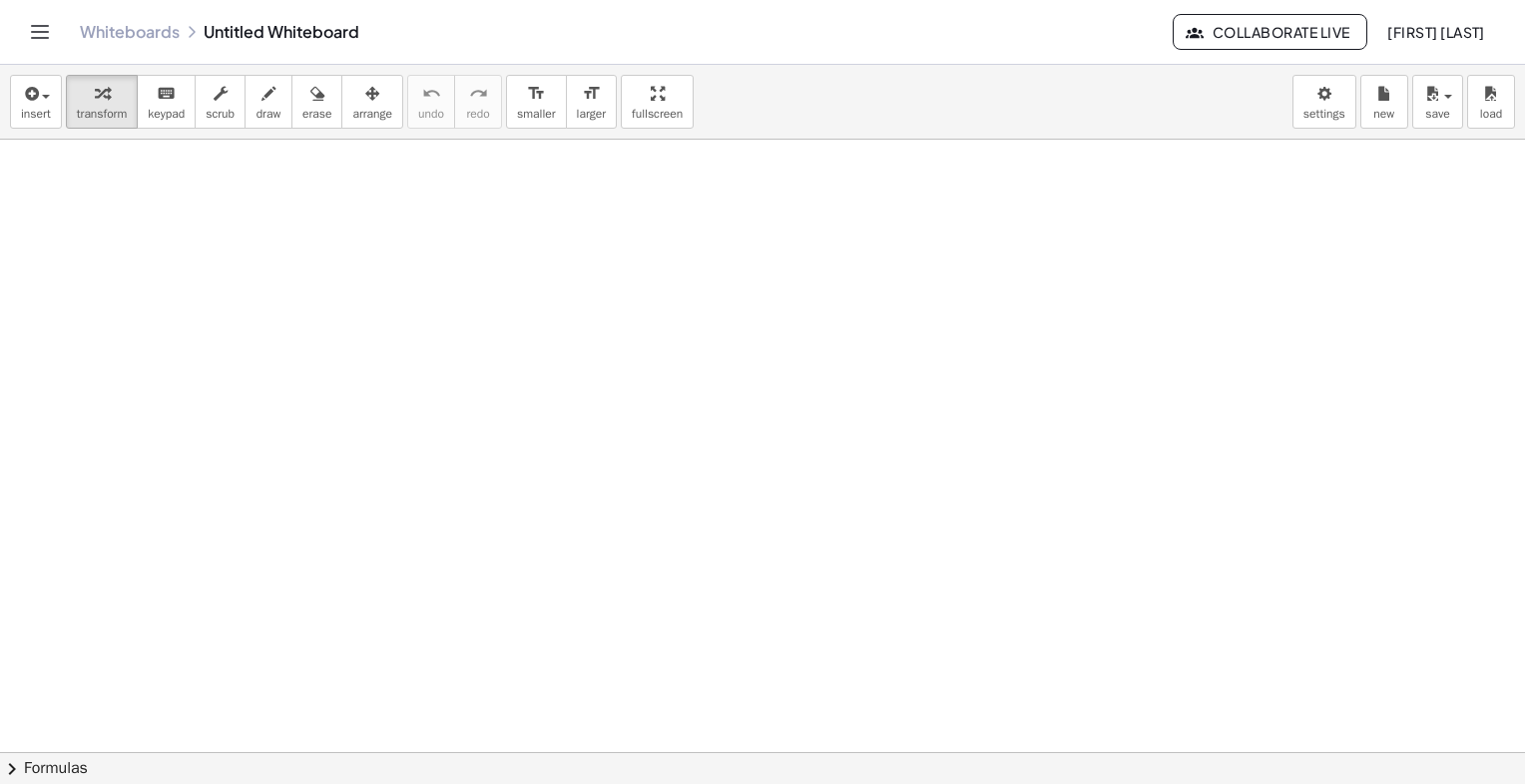 drag, startPoint x: 469, startPoint y: 263, endPoint x: 207, endPoint y: 146, distance: 286.93728 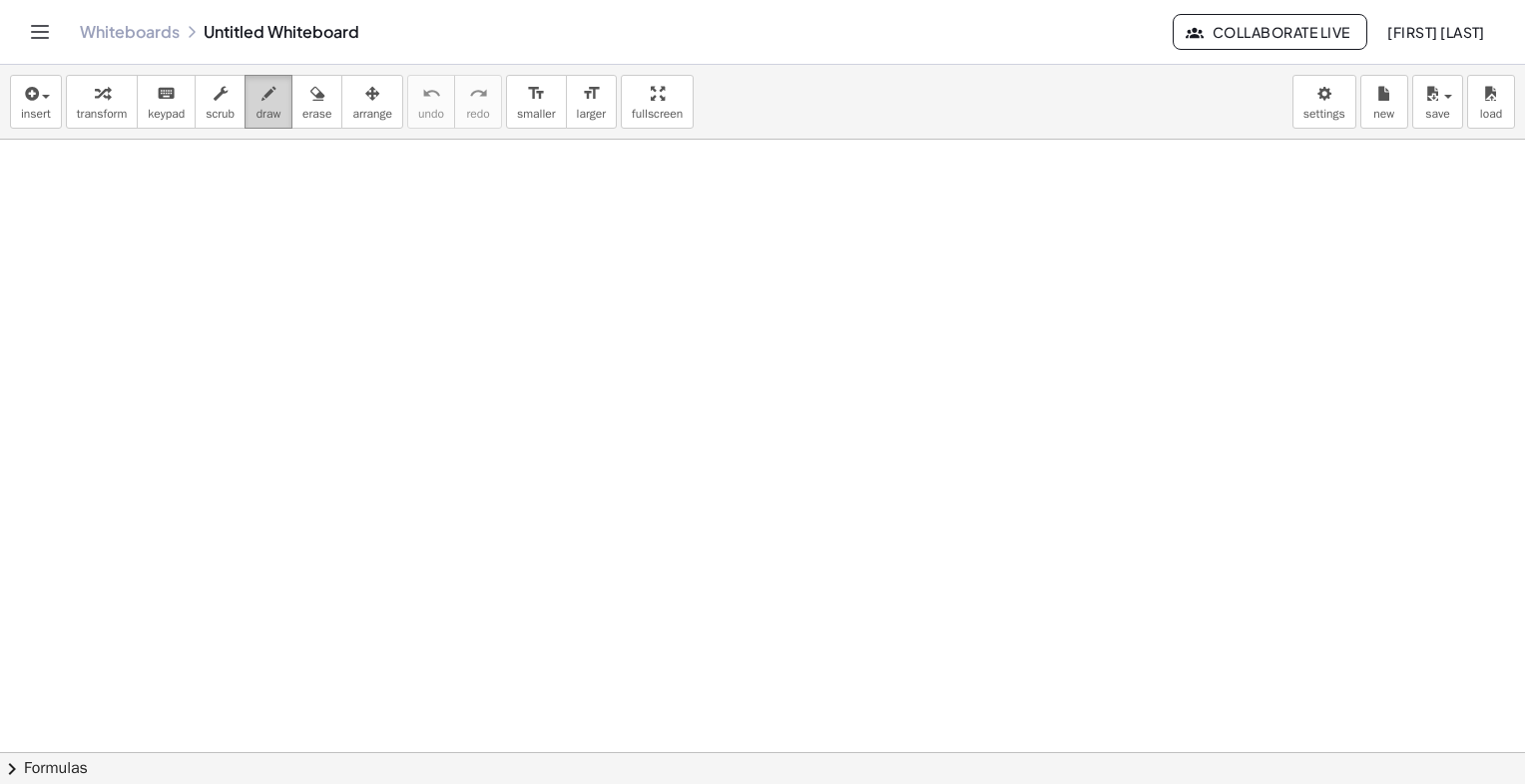 click at bounding box center [268, 93] 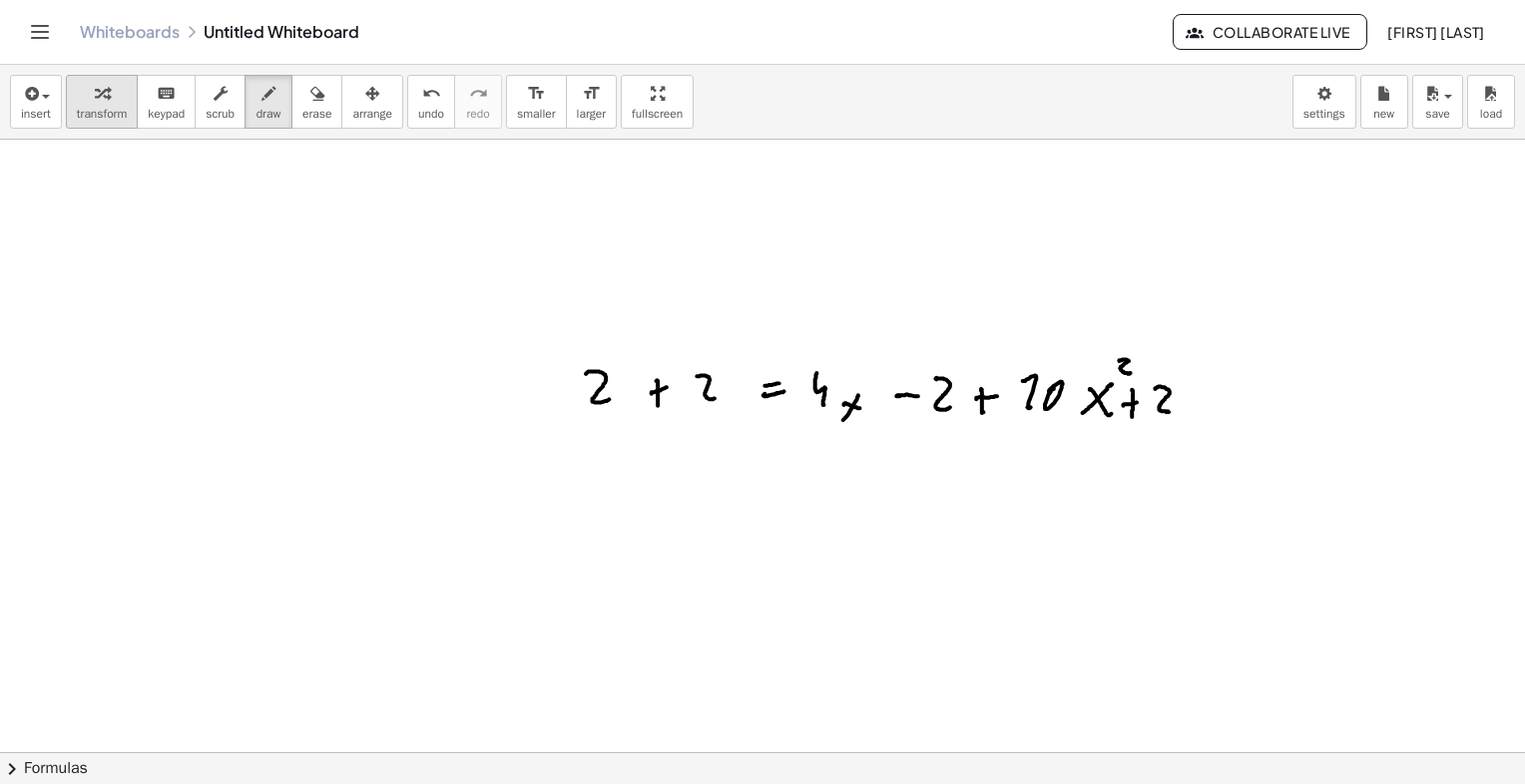click on "transform" at bounding box center [102, 114] 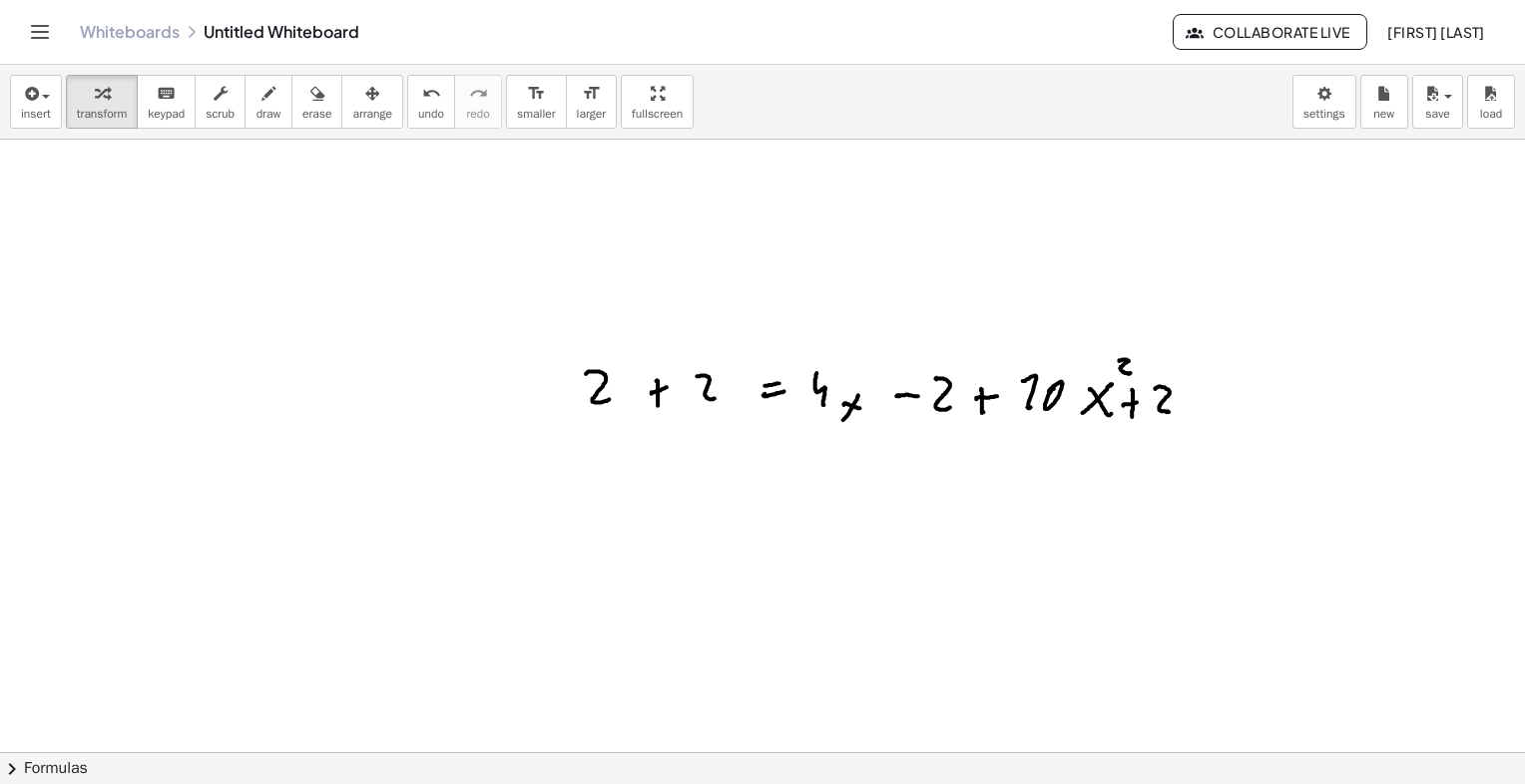 drag, startPoint x: 602, startPoint y: 377, endPoint x: 595, endPoint y: 412, distance: 35.69314 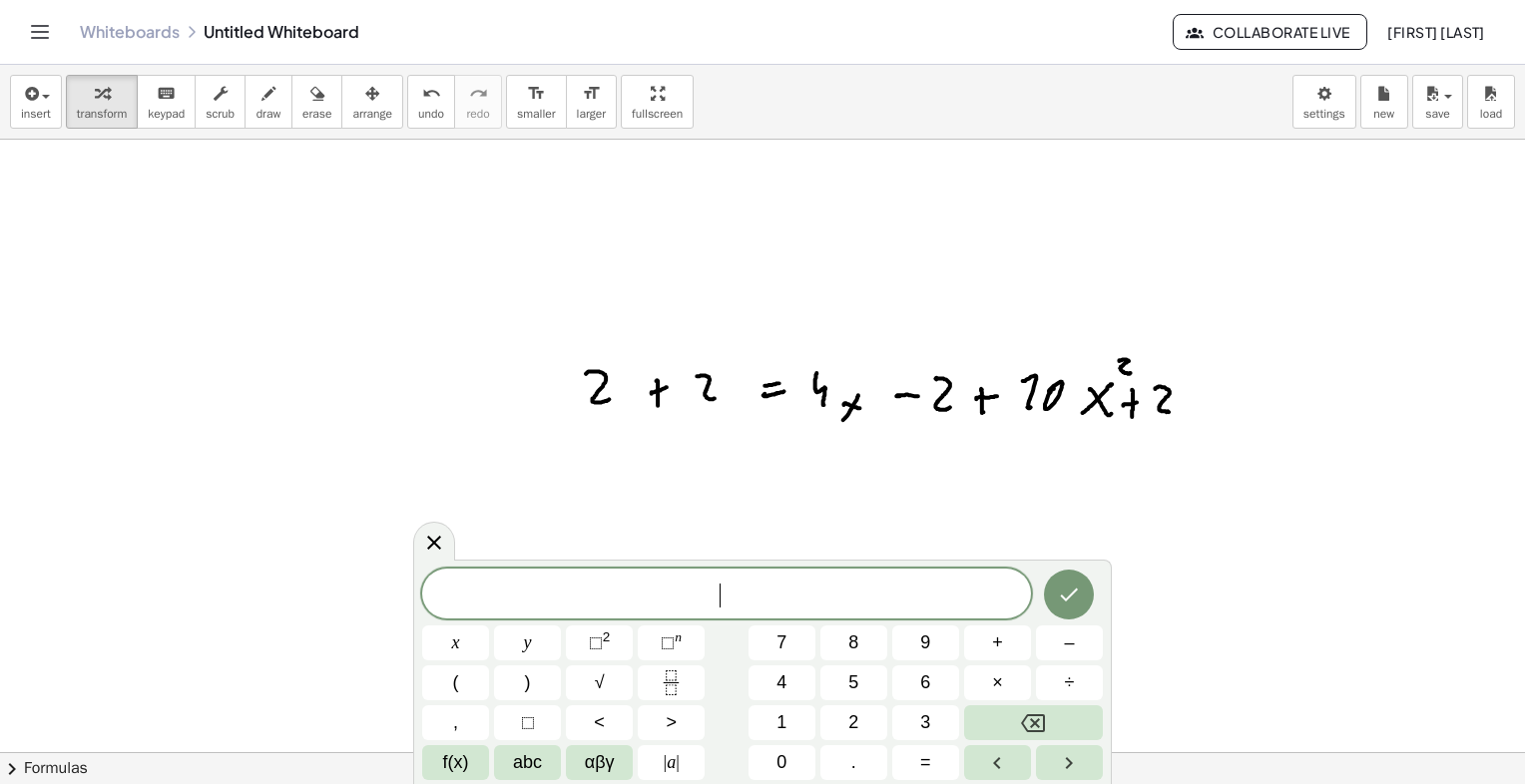 drag, startPoint x: 946, startPoint y: 383, endPoint x: 932, endPoint y: 392, distance: 16.643317 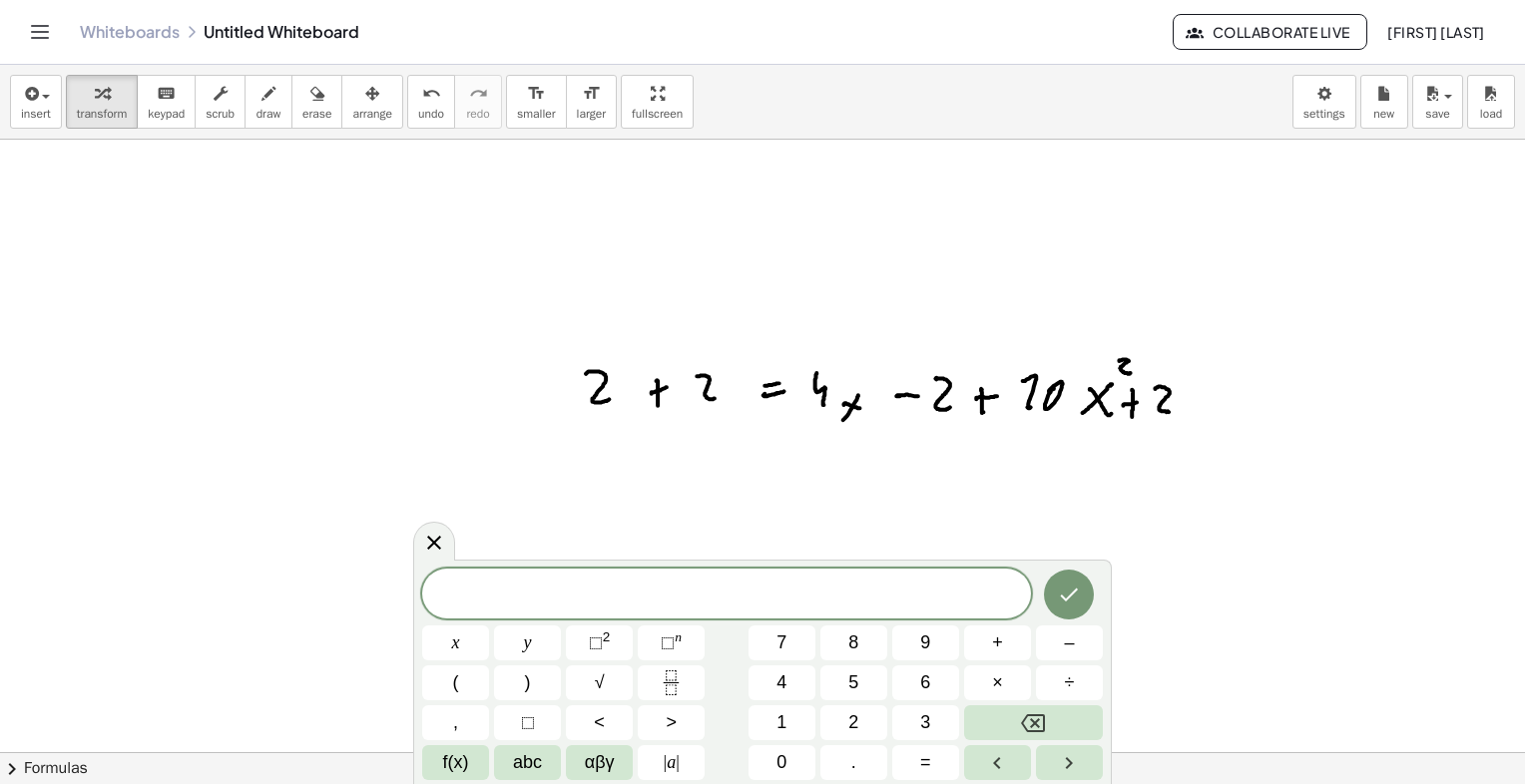 drag, startPoint x: 814, startPoint y: 385, endPoint x: 818, endPoint y: 430, distance: 45.17743 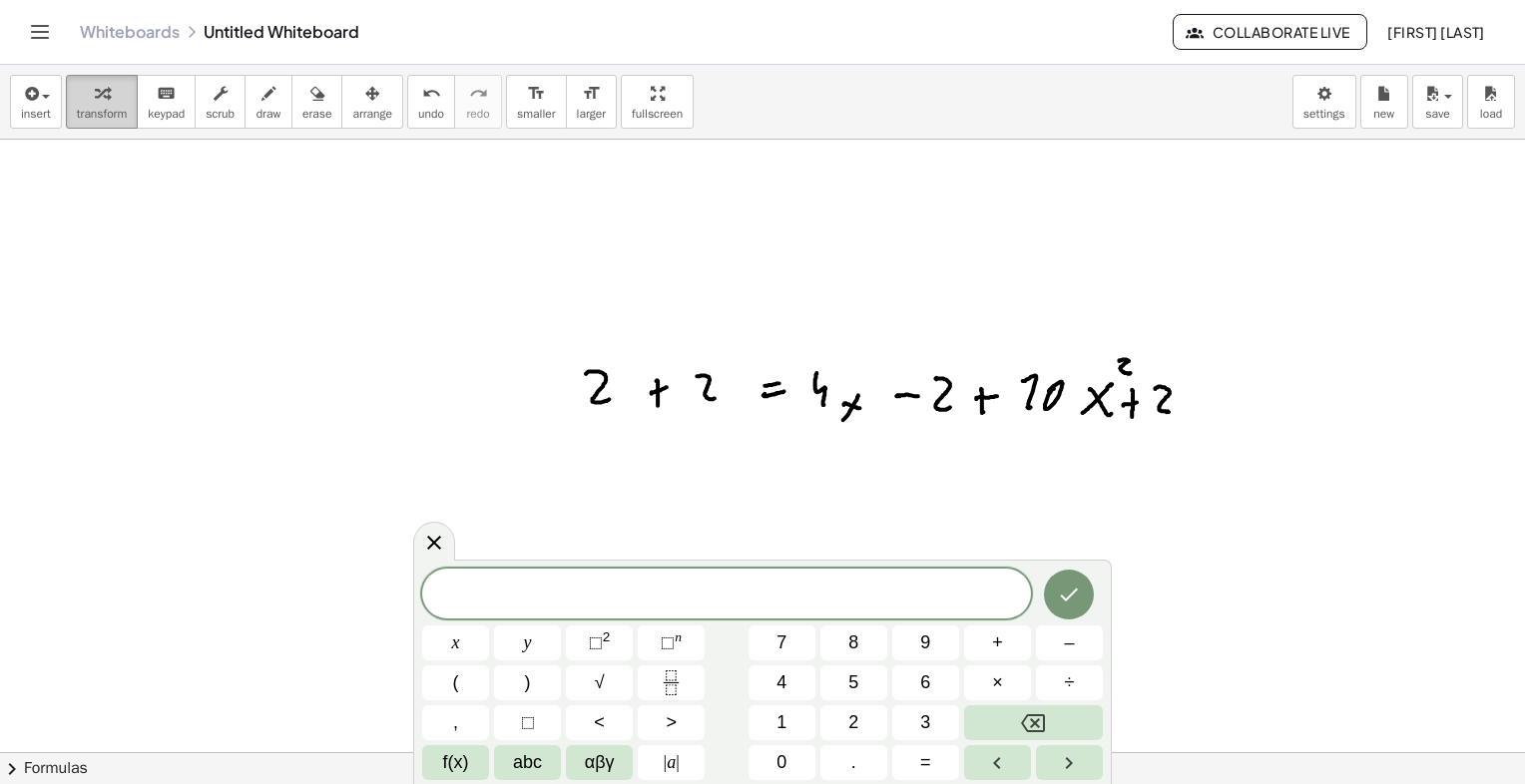 click at bounding box center [102, 93] 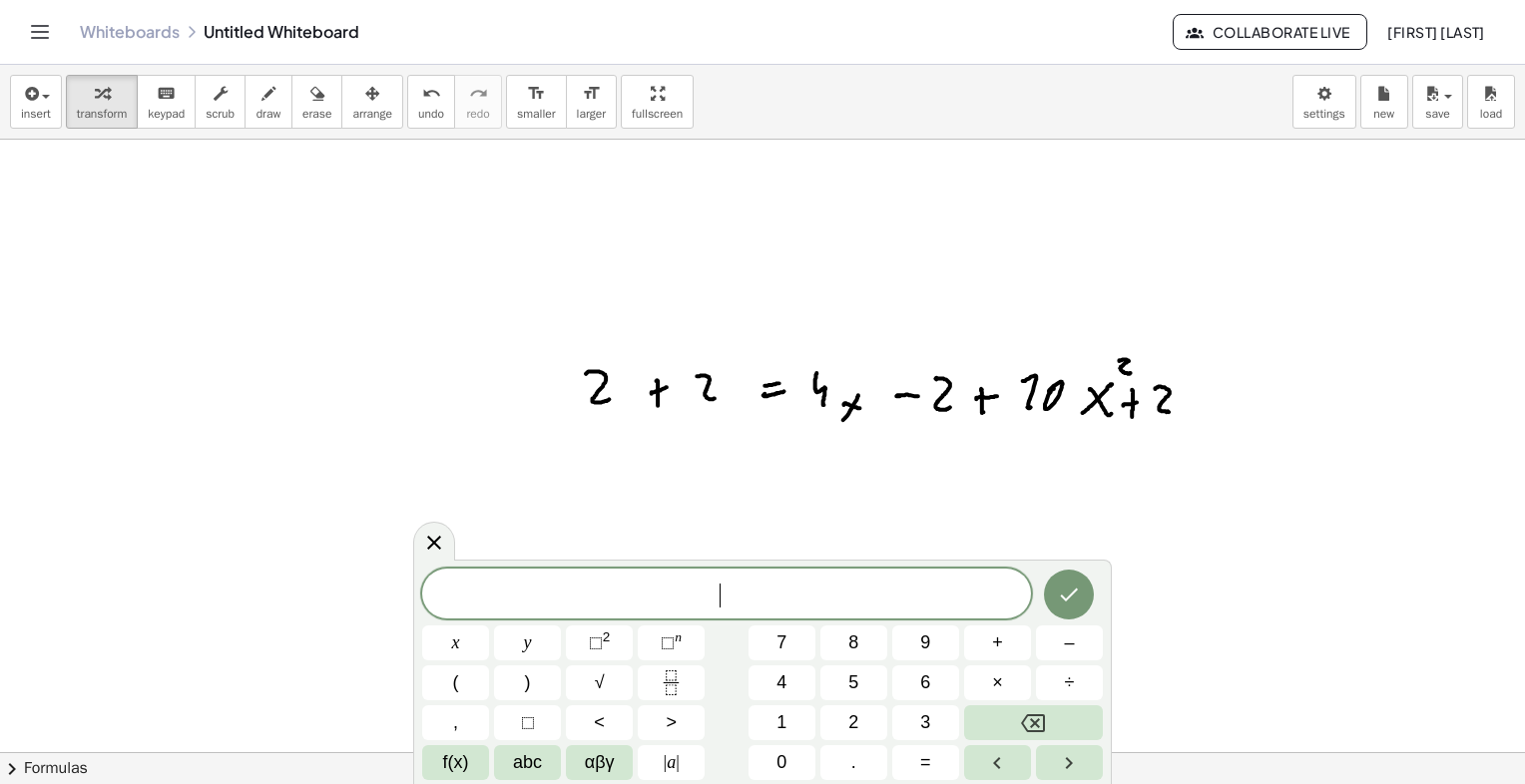 drag, startPoint x: 823, startPoint y: 391, endPoint x: 893, endPoint y: 342, distance: 85.44589 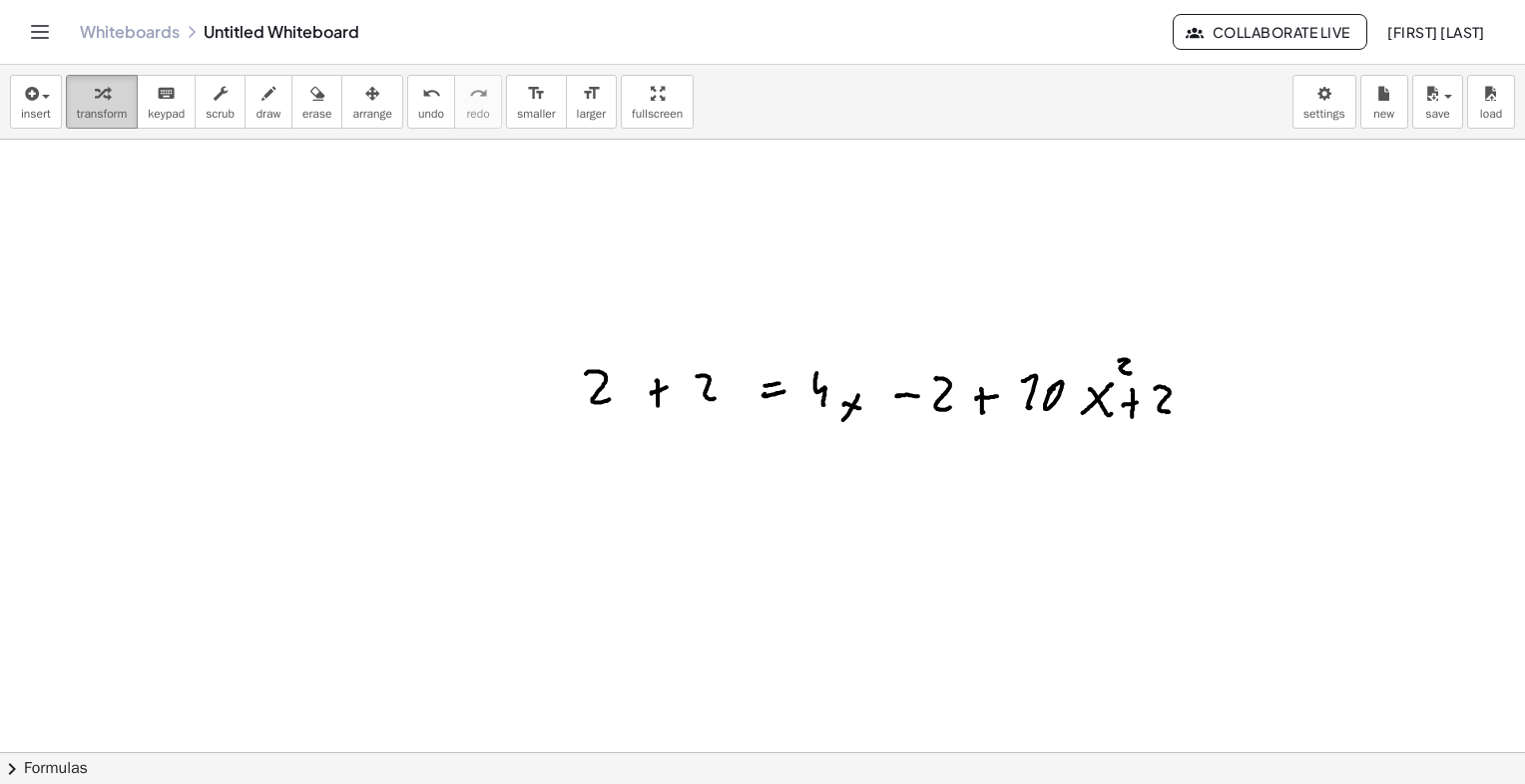 click on "transform" at bounding box center [102, 114] 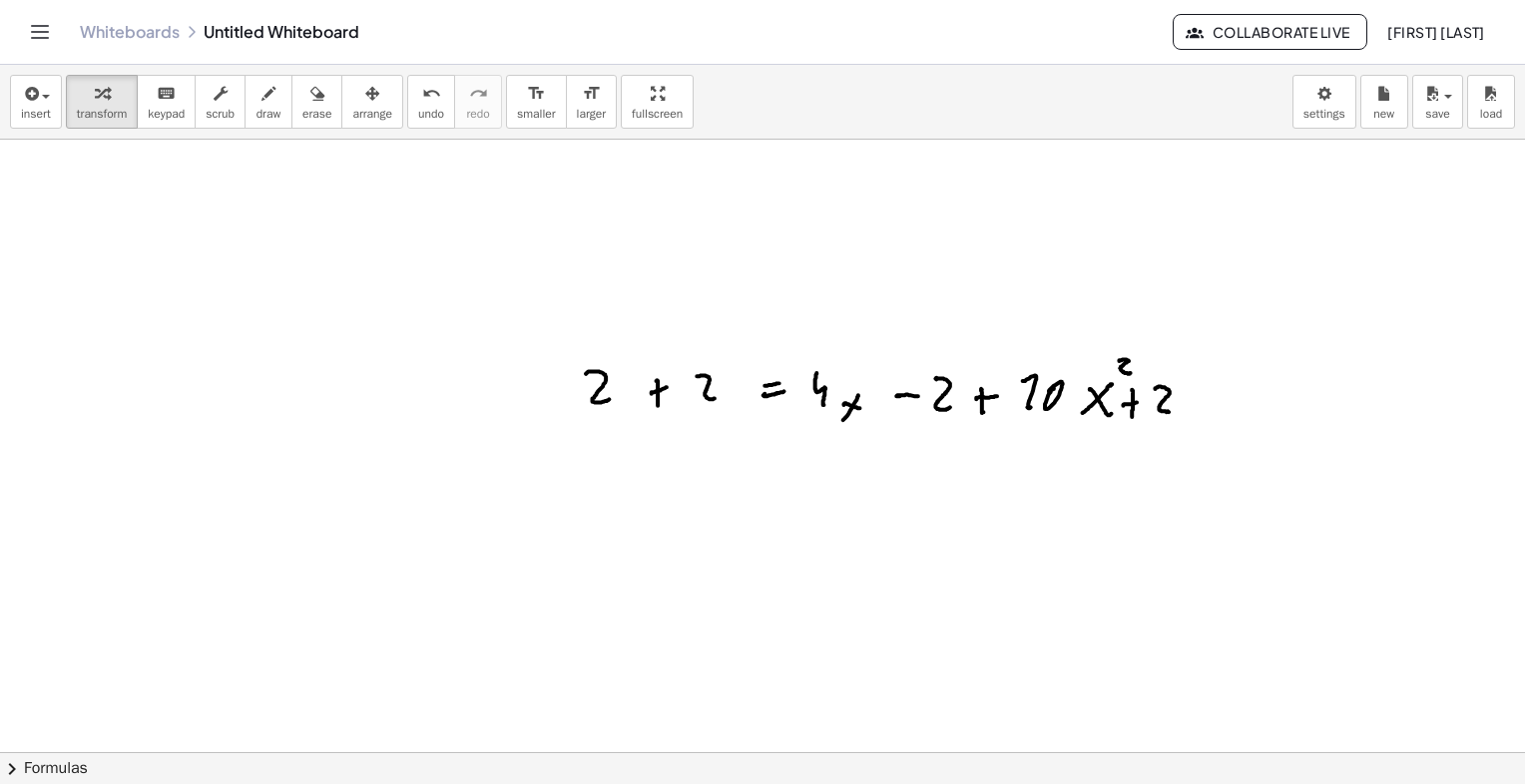 drag, startPoint x: 549, startPoint y: 346, endPoint x: 1438, endPoint y: 346, distance: 889 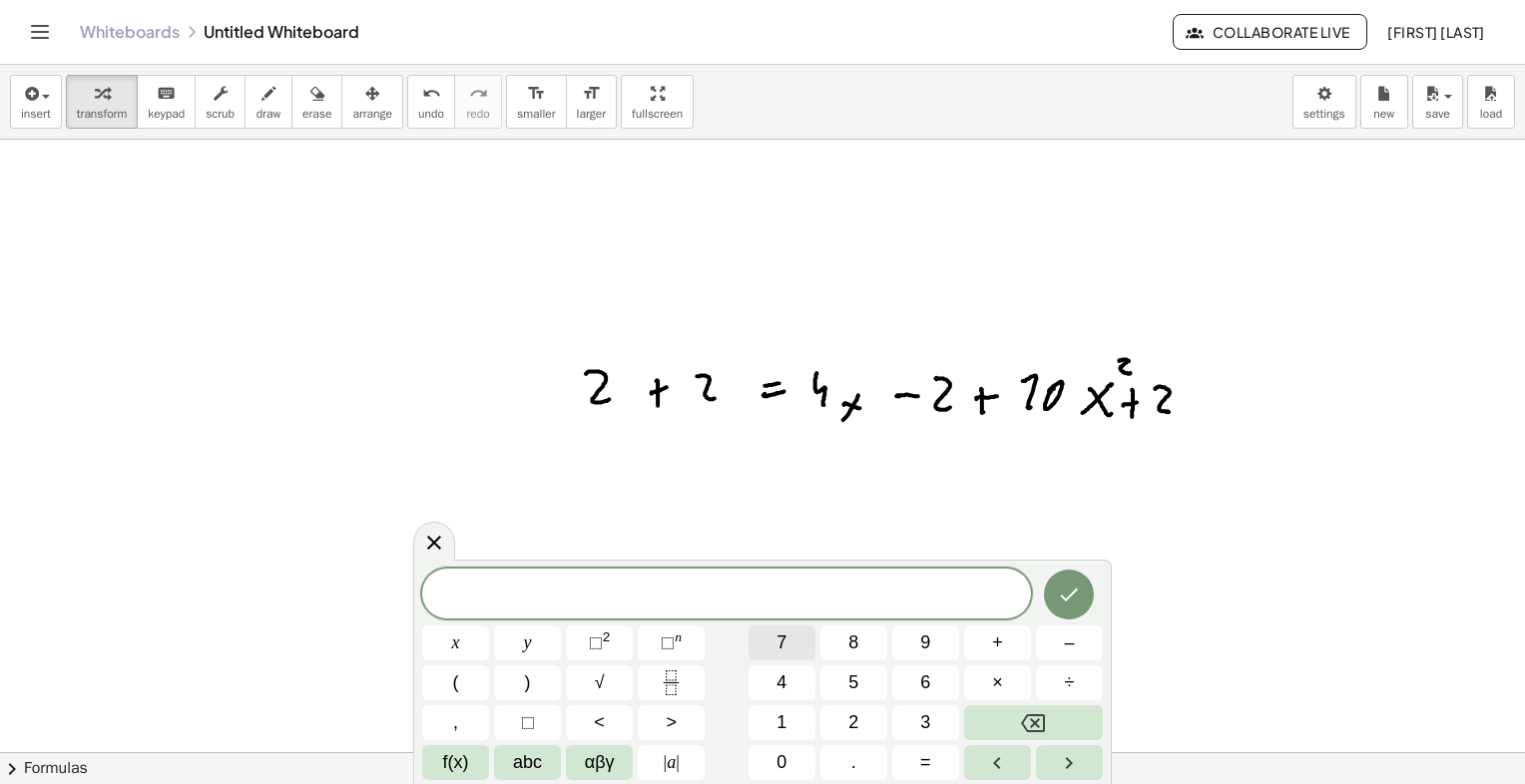 click on "7" at bounding box center [781, 642] 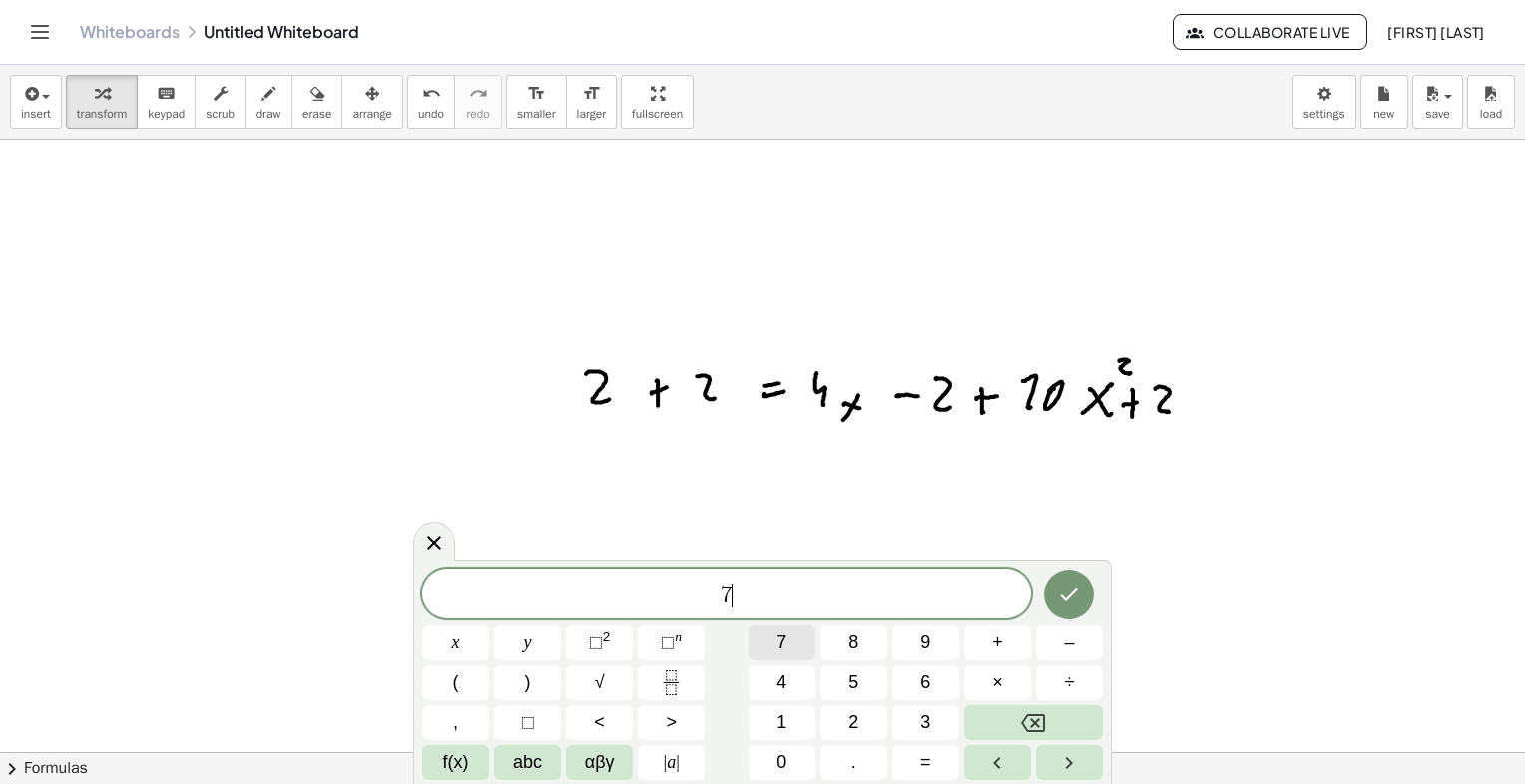 click on "7 ​ x y ⬚ 2 ⬚ n 7 8 9 + – ( ) √ 4 5 6 × ÷ , ⬚ < > 1 2 3 f(x) abc αβγ | a | 0 . =" at bounding box center [762, 674] 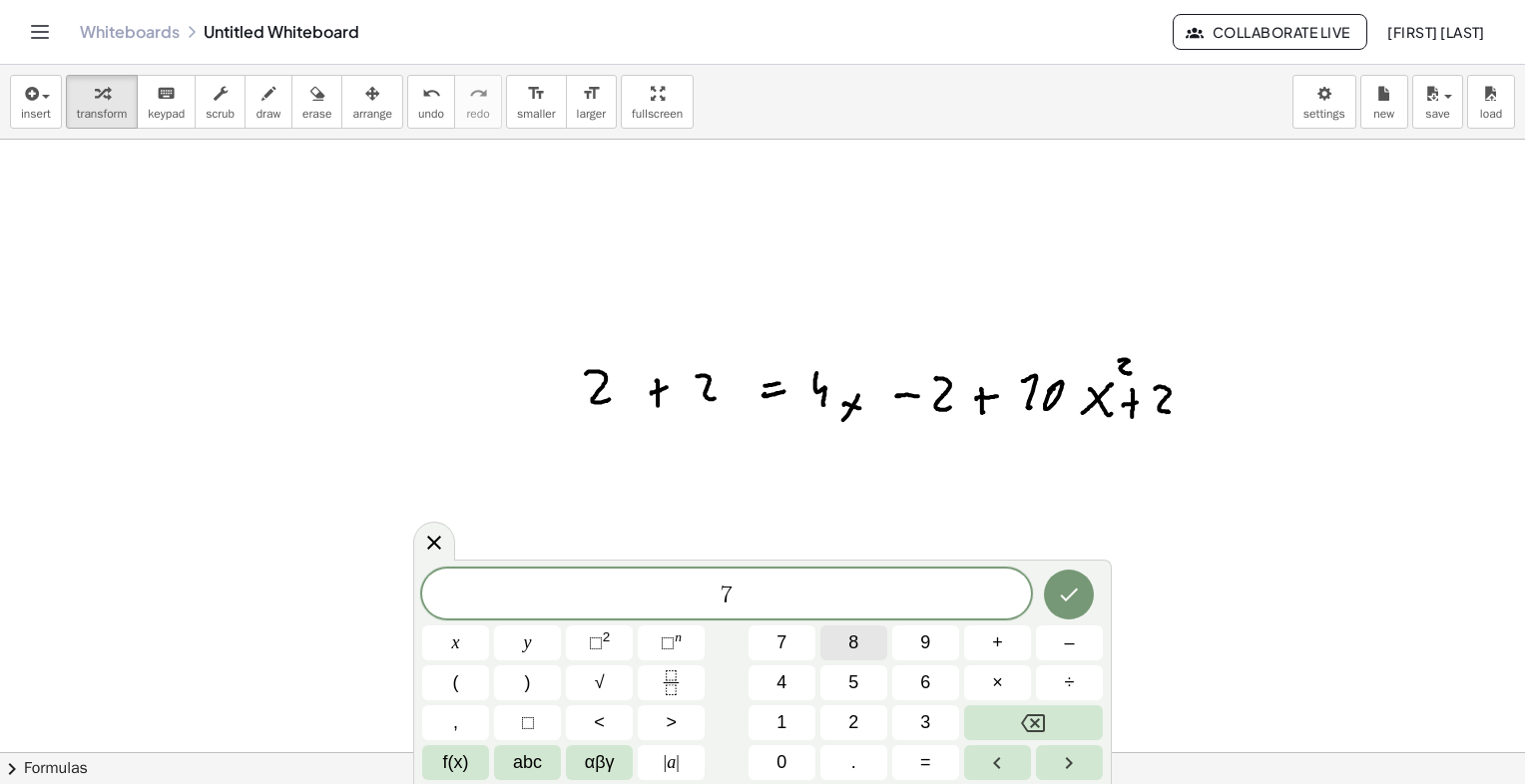 click on "8" at bounding box center (853, 642) 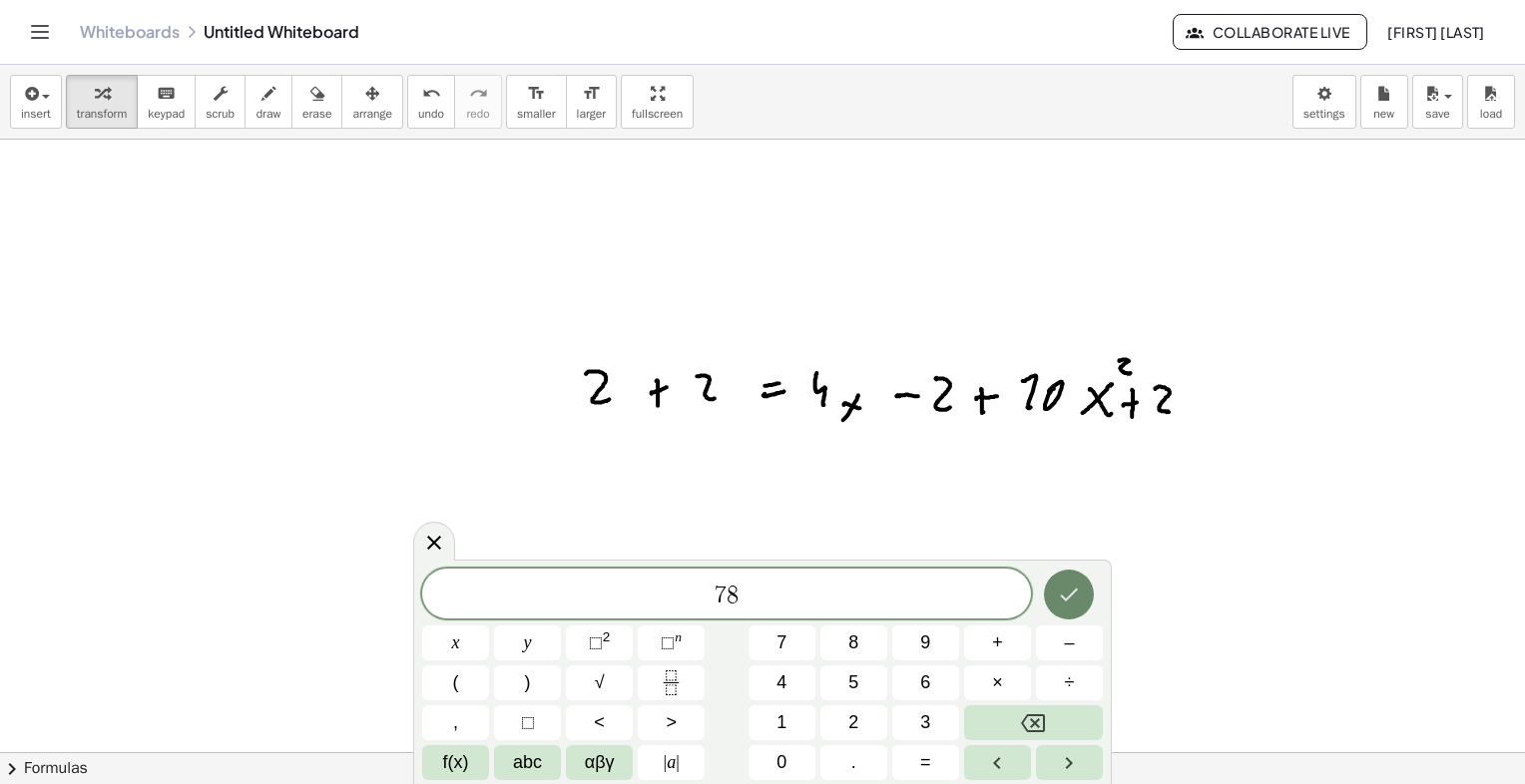 click at bounding box center (1069, 594) 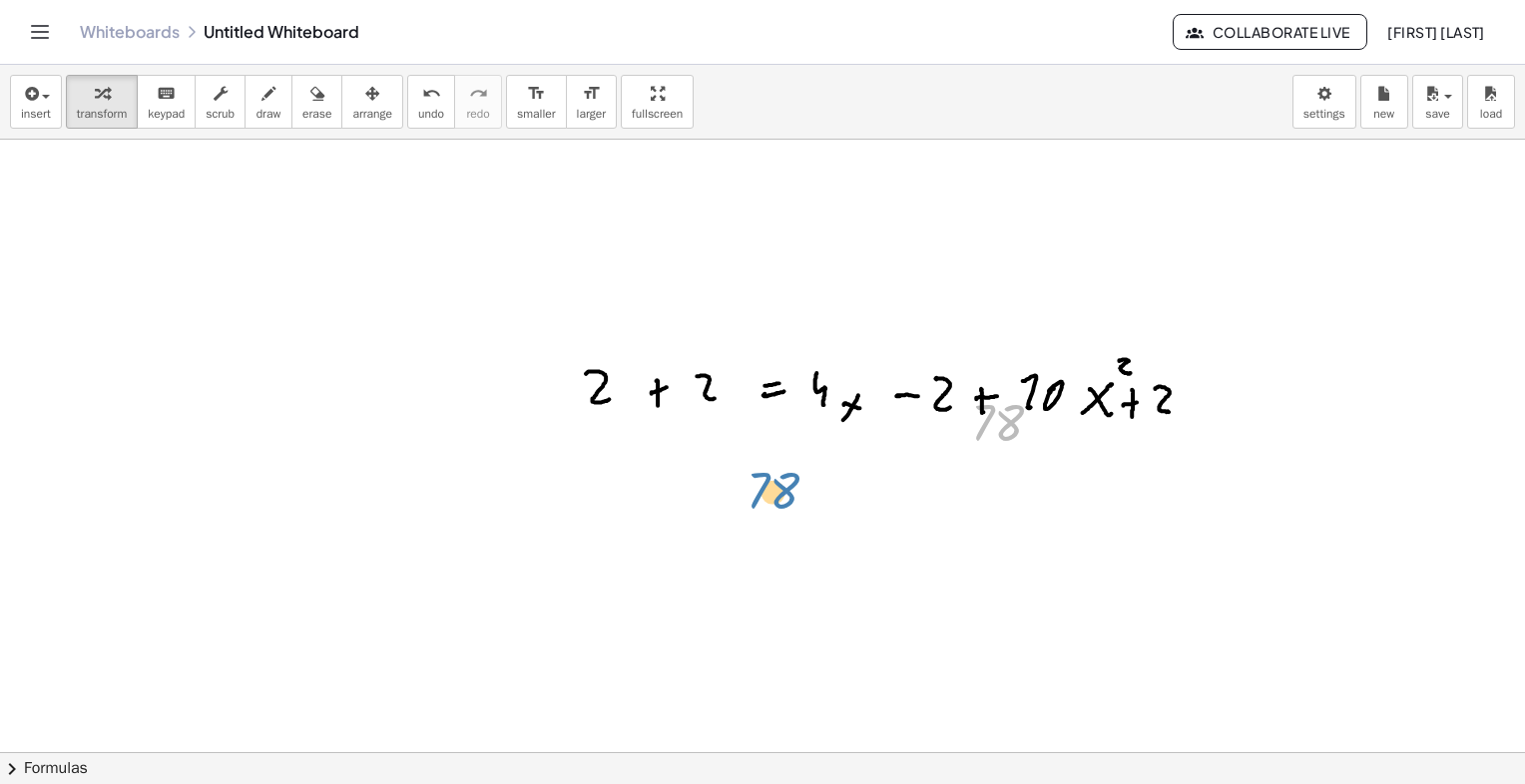 drag, startPoint x: 1003, startPoint y: 431, endPoint x: 751, endPoint y: 500, distance: 261.27572 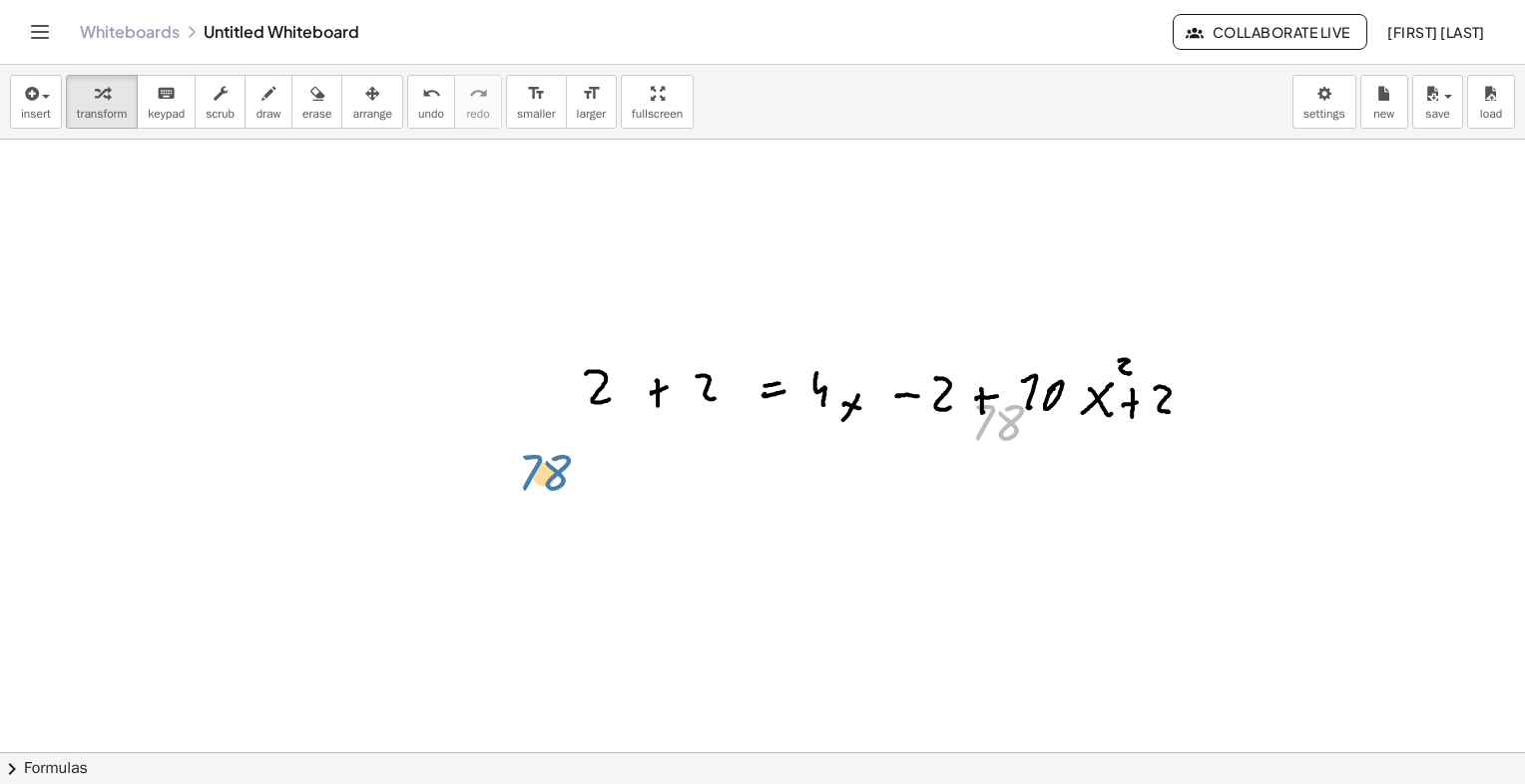 drag, startPoint x: 1004, startPoint y: 434, endPoint x: 533, endPoint y: 485, distance: 473.7531 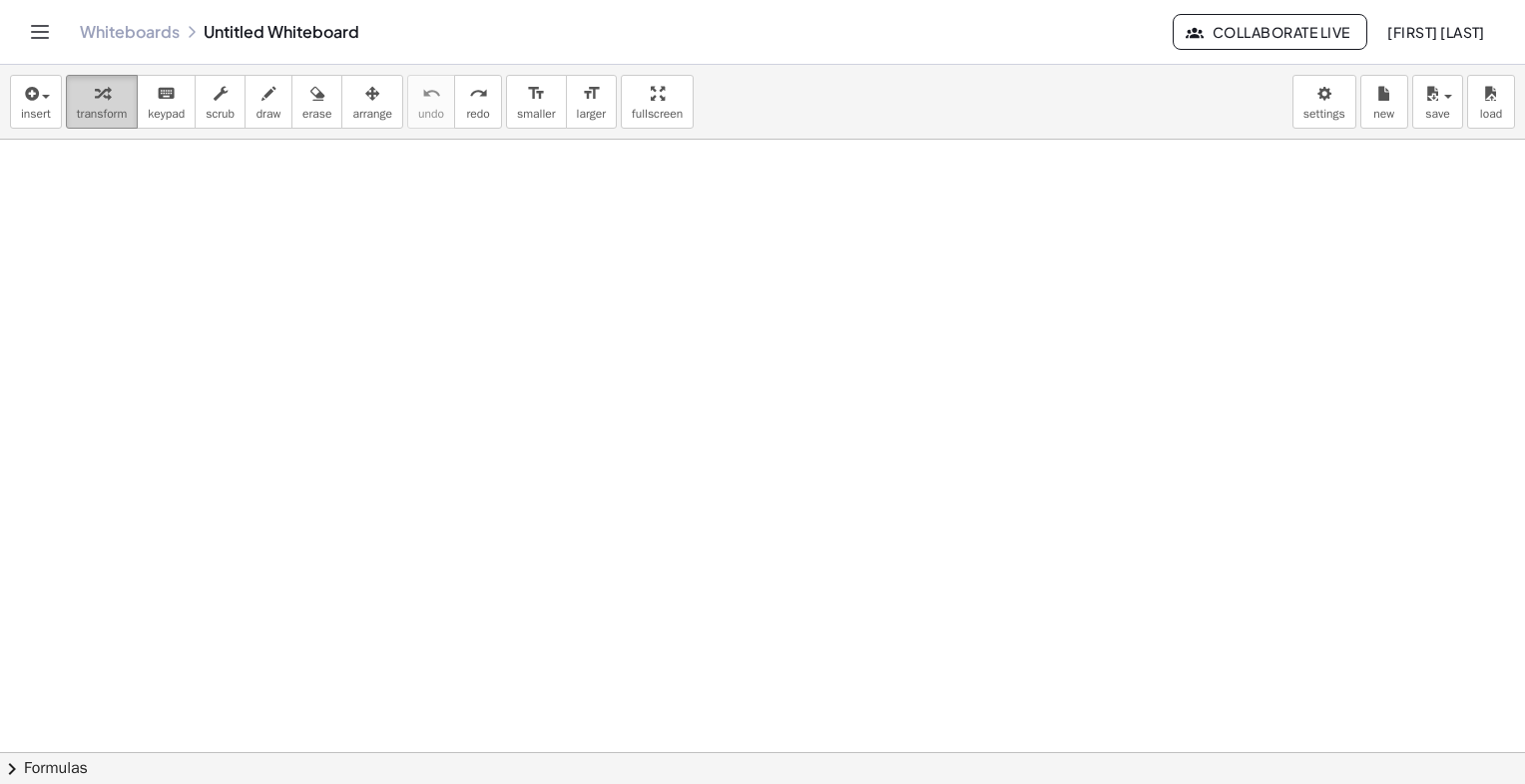 click on "transform" at bounding box center (102, 114) 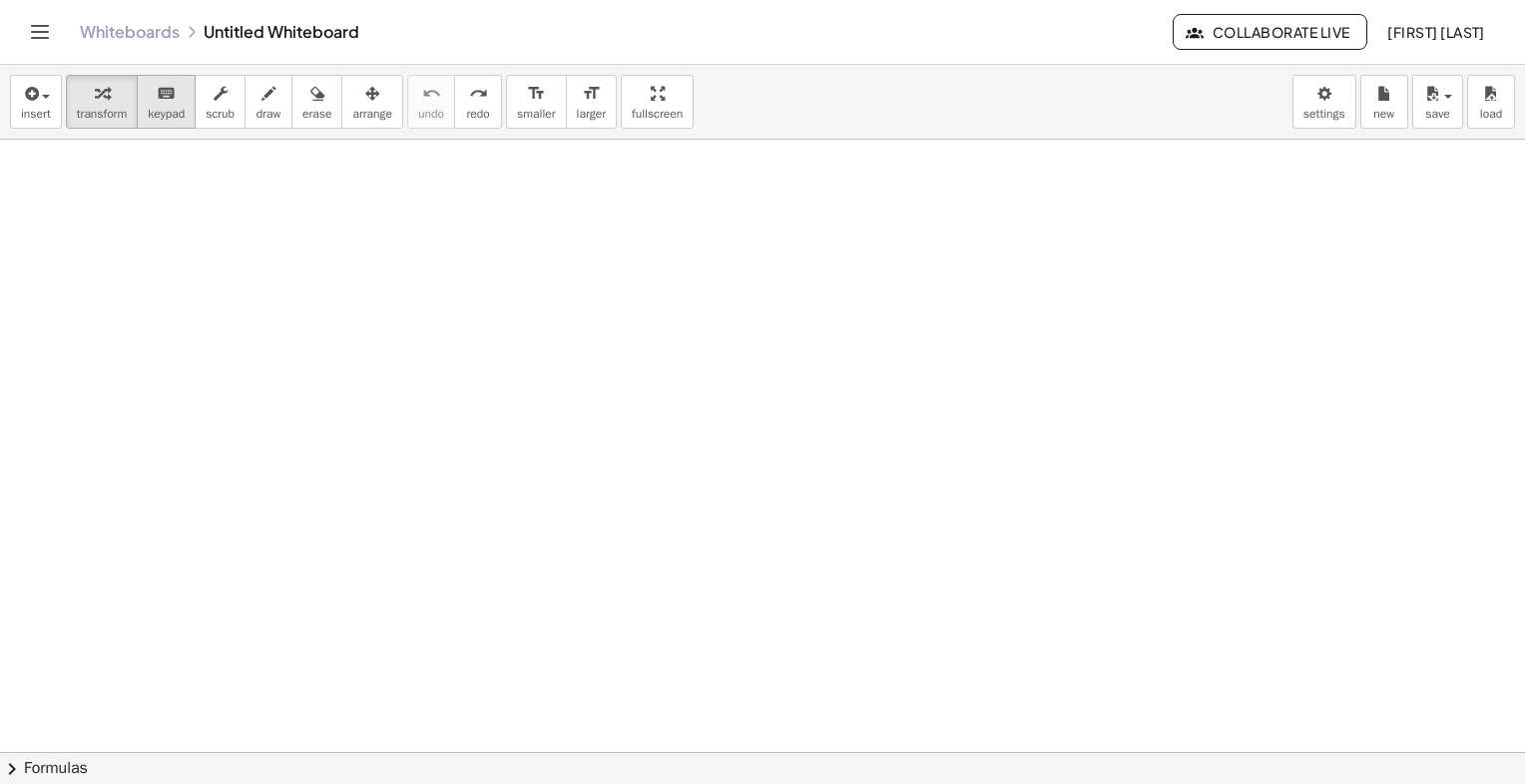 click on "keyboard keypad" at bounding box center [166, 102] 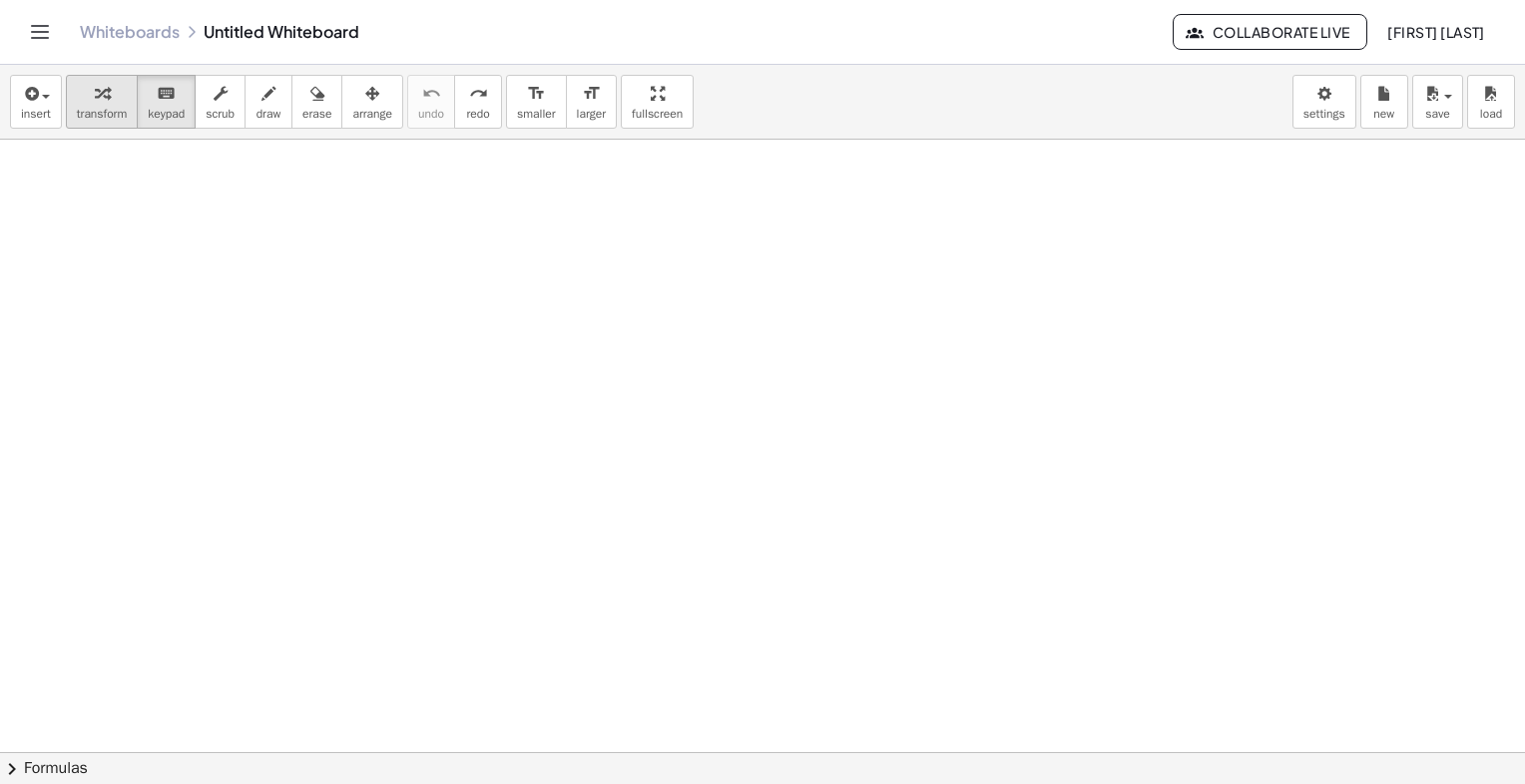 click on "transform" at bounding box center [102, 114] 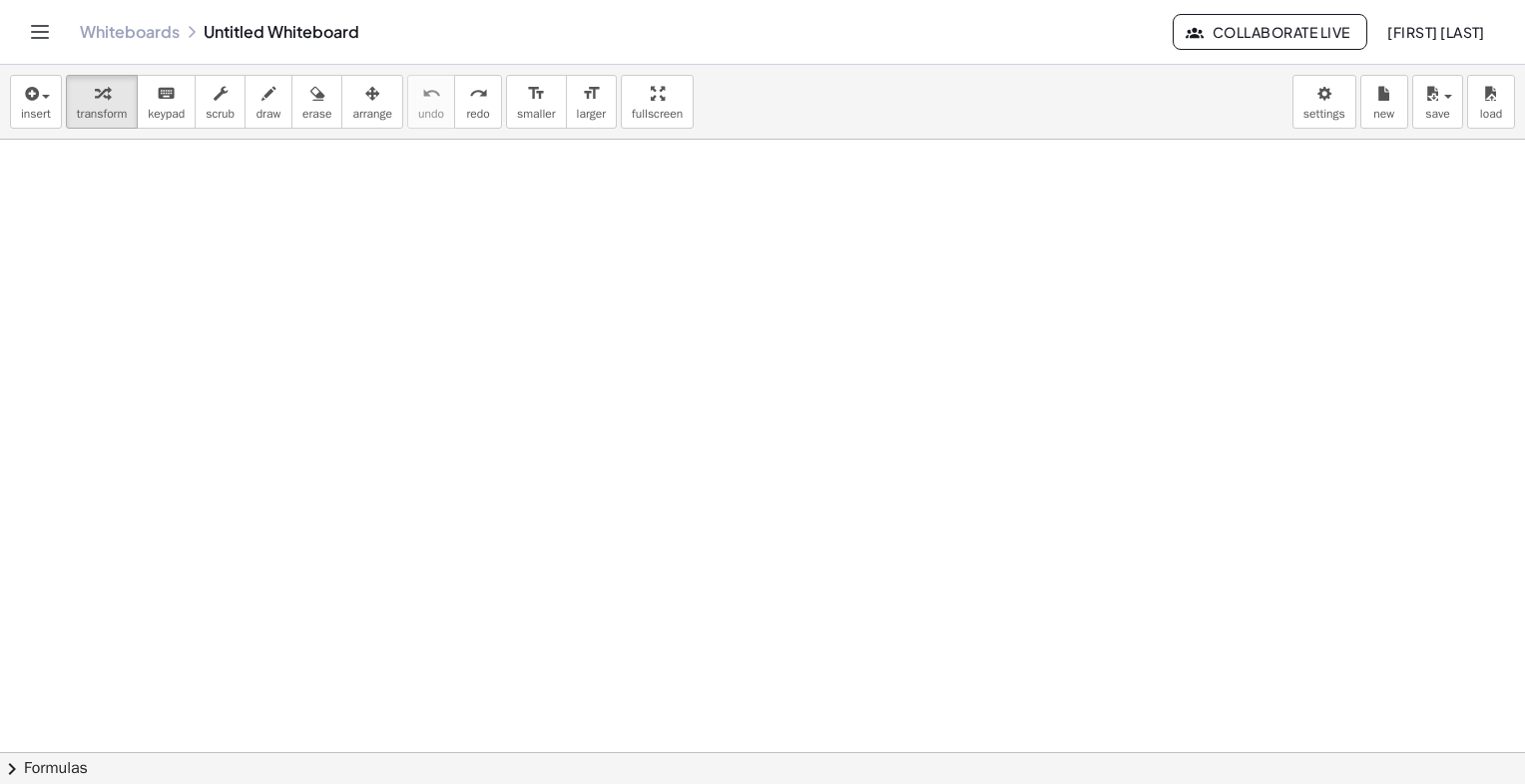 click at bounding box center [762, 817] 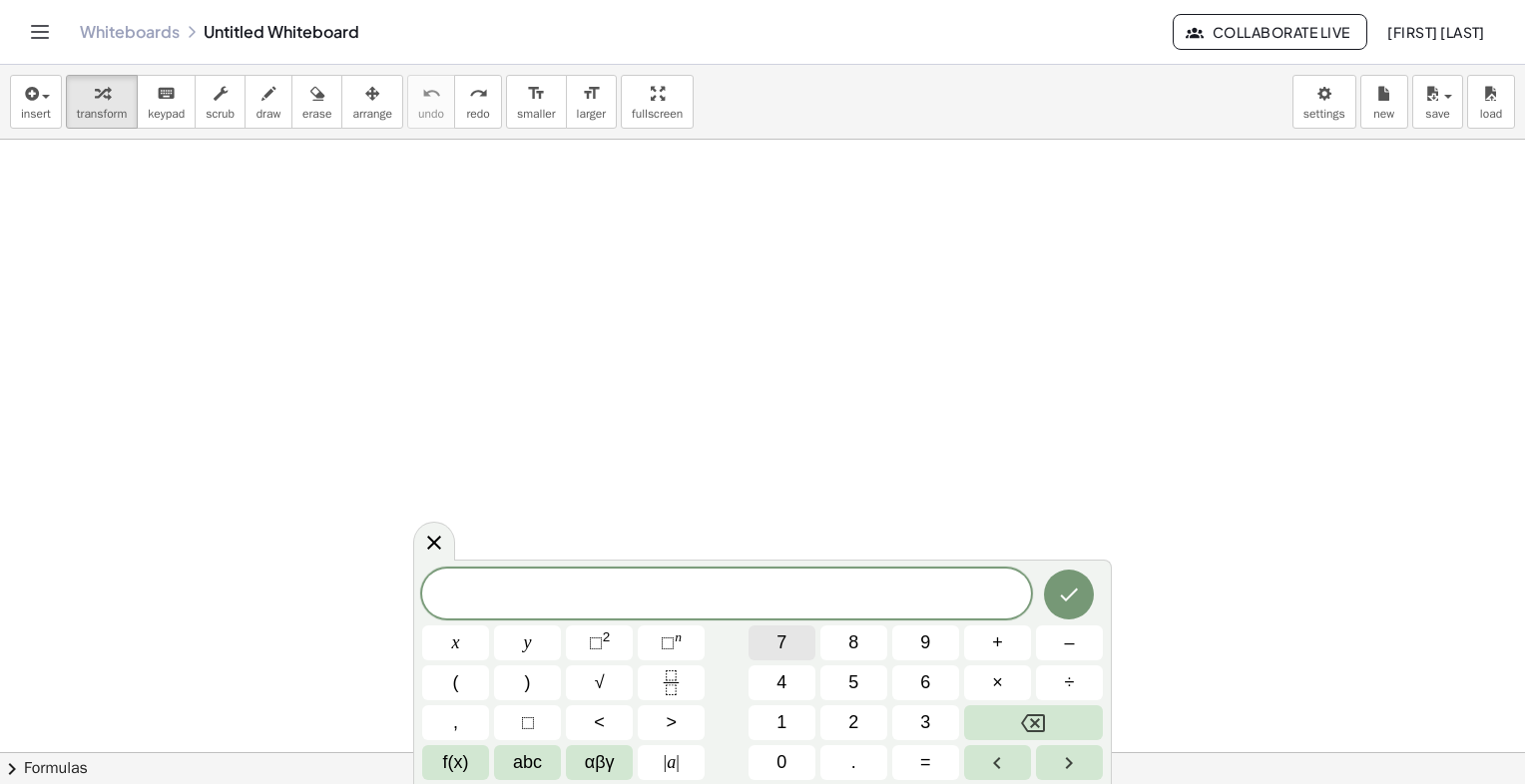 click on "7" at bounding box center (781, 642) 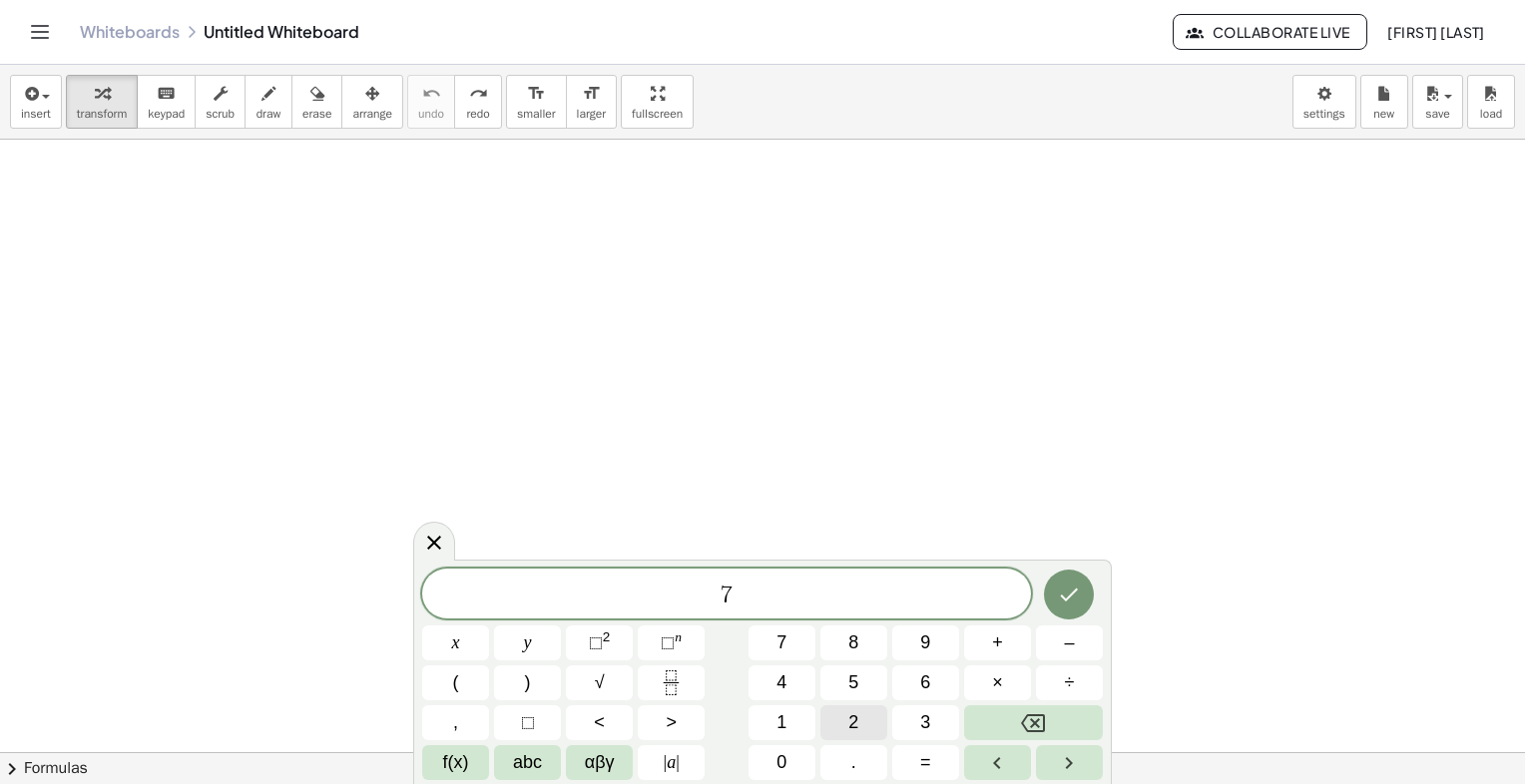 click on "2" at bounding box center (853, 722) 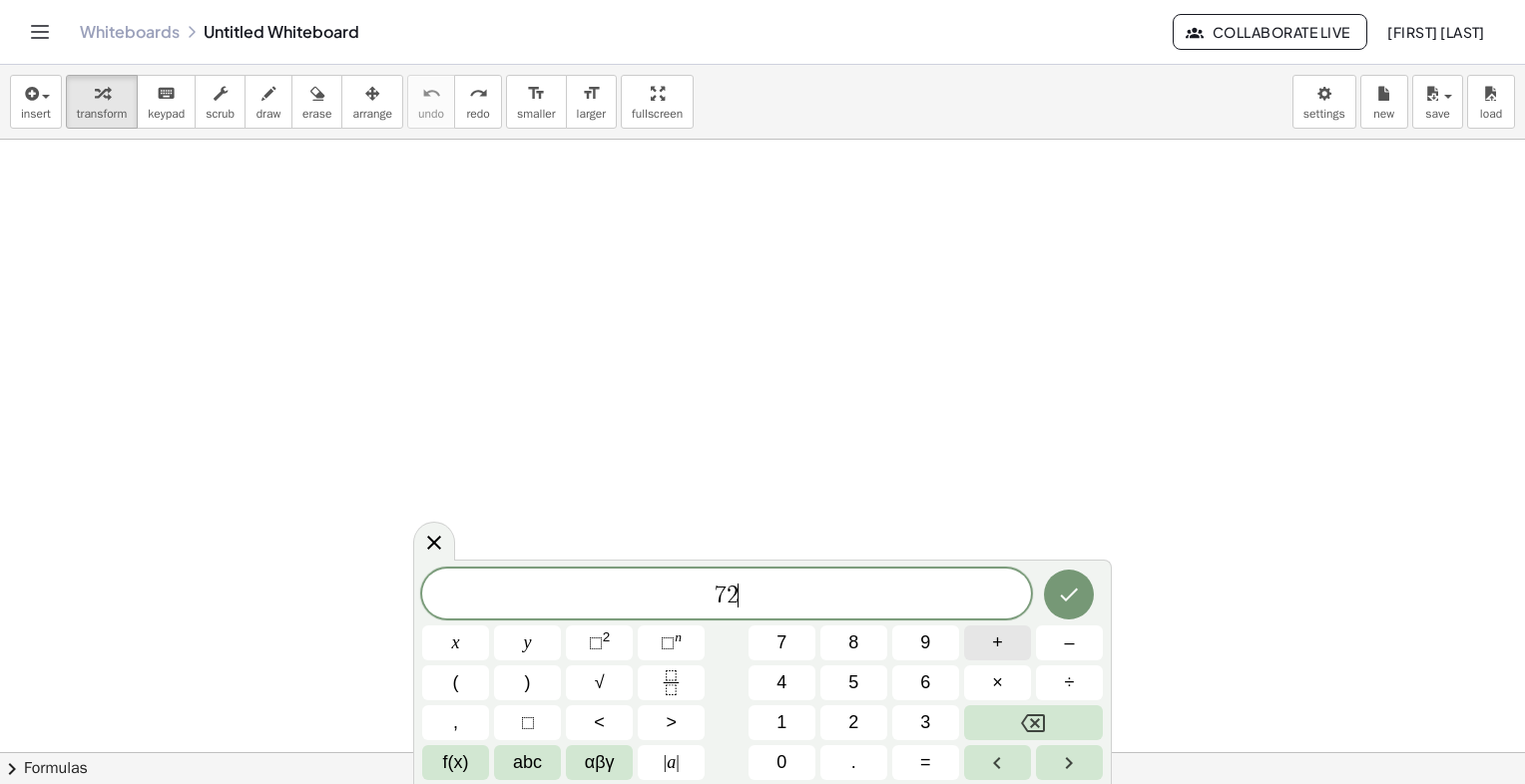click on "+" at bounding box center [997, 642] 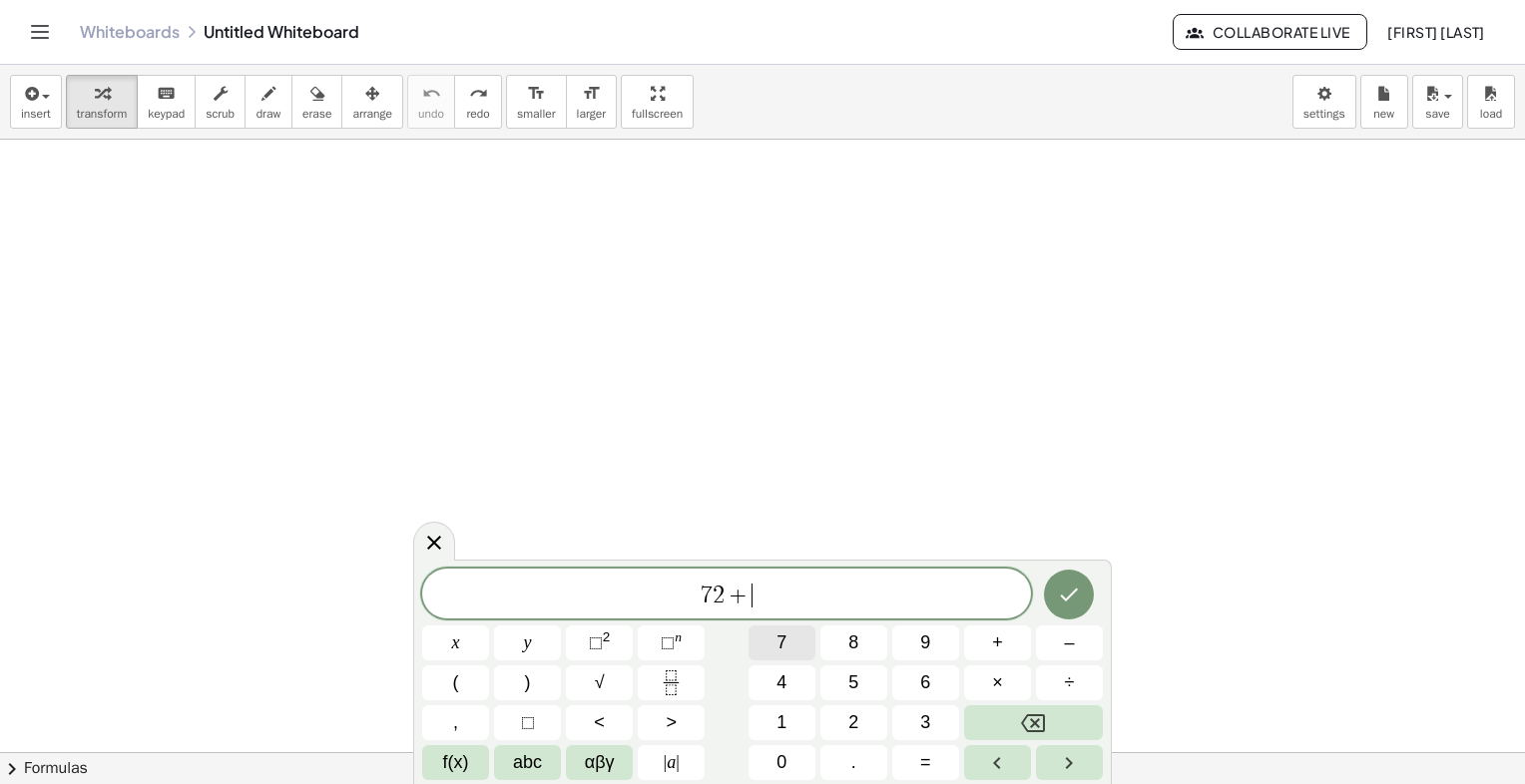 click on "7" at bounding box center (781, 642) 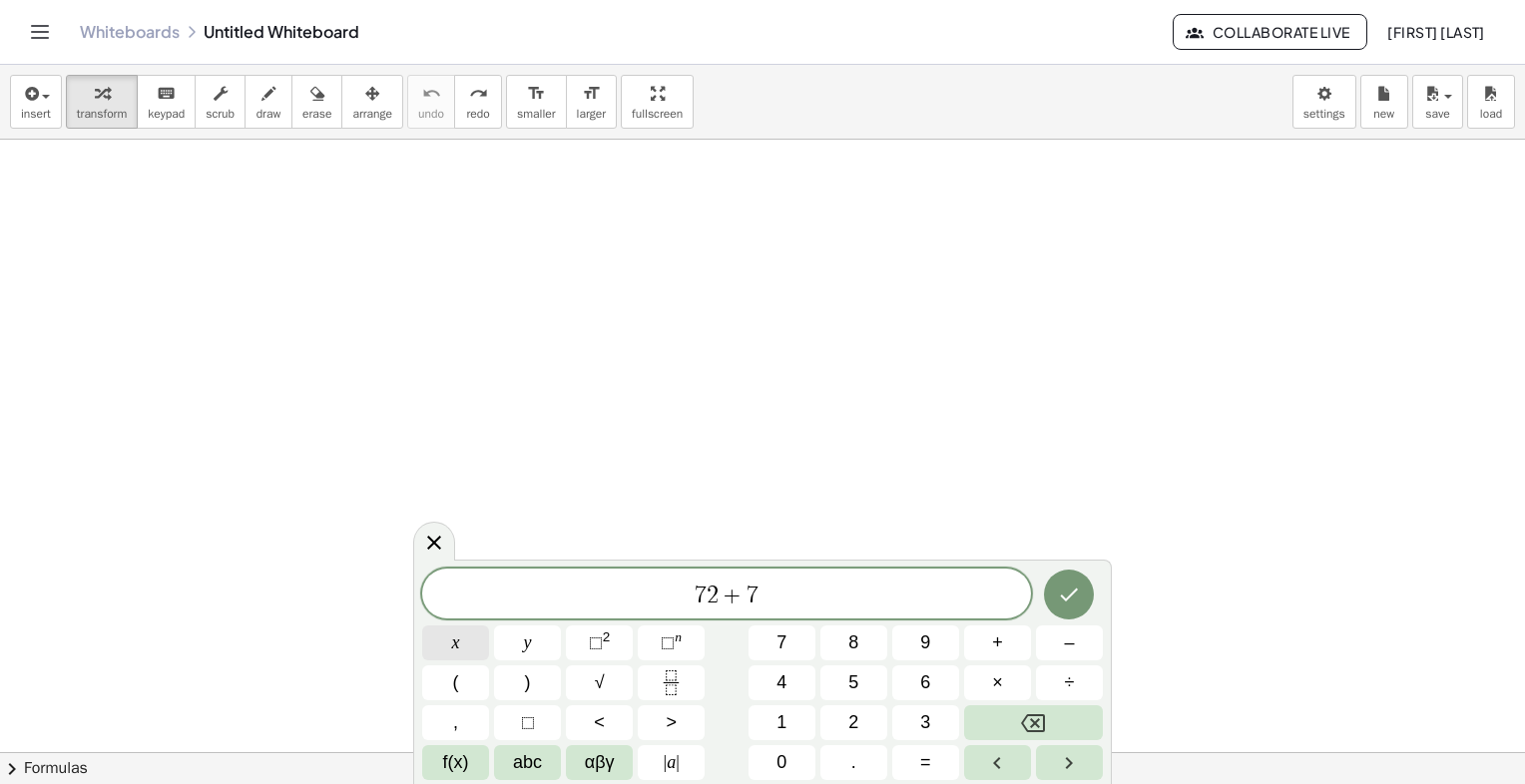 click on "x" at bounding box center (456, 642) 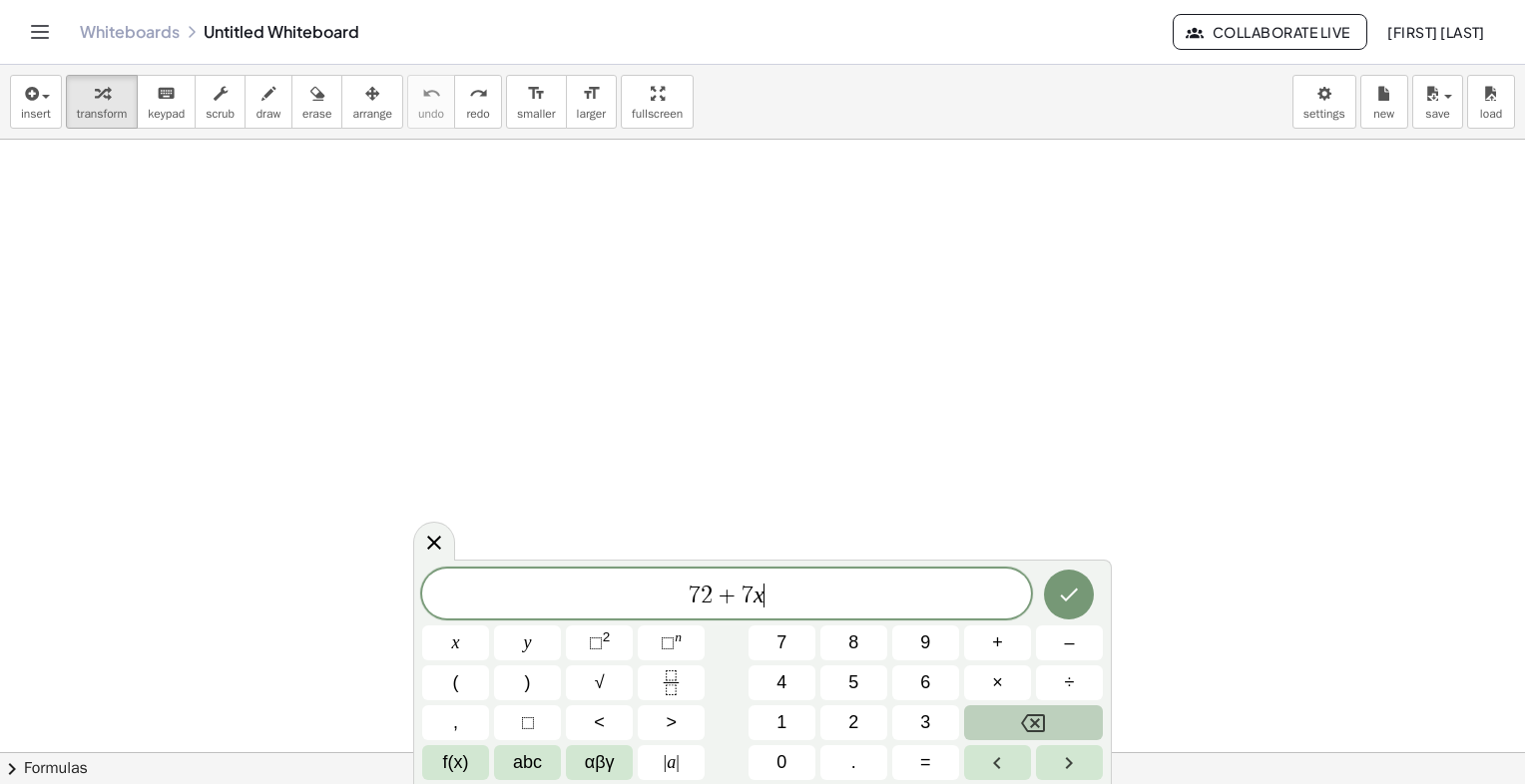 click 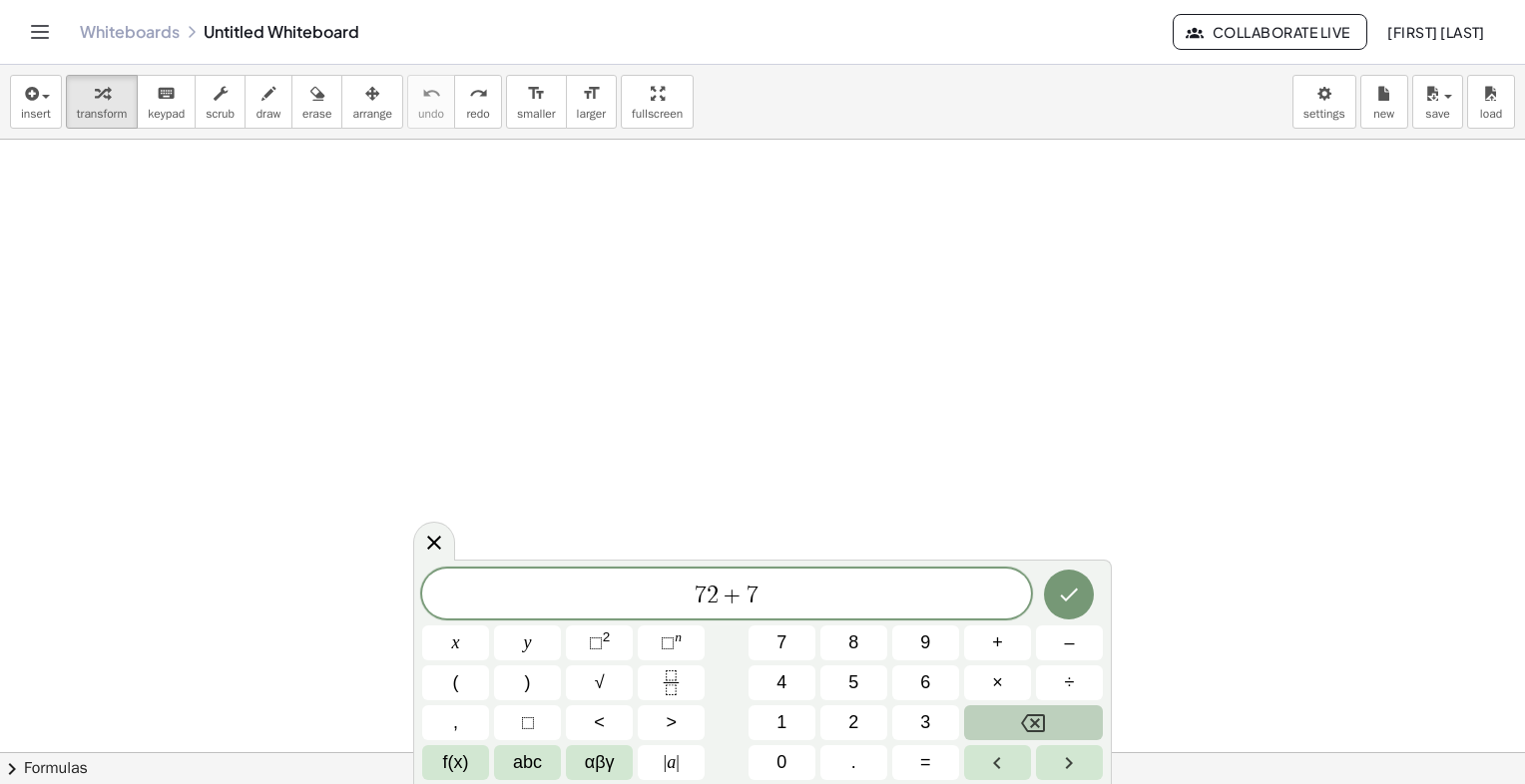 click 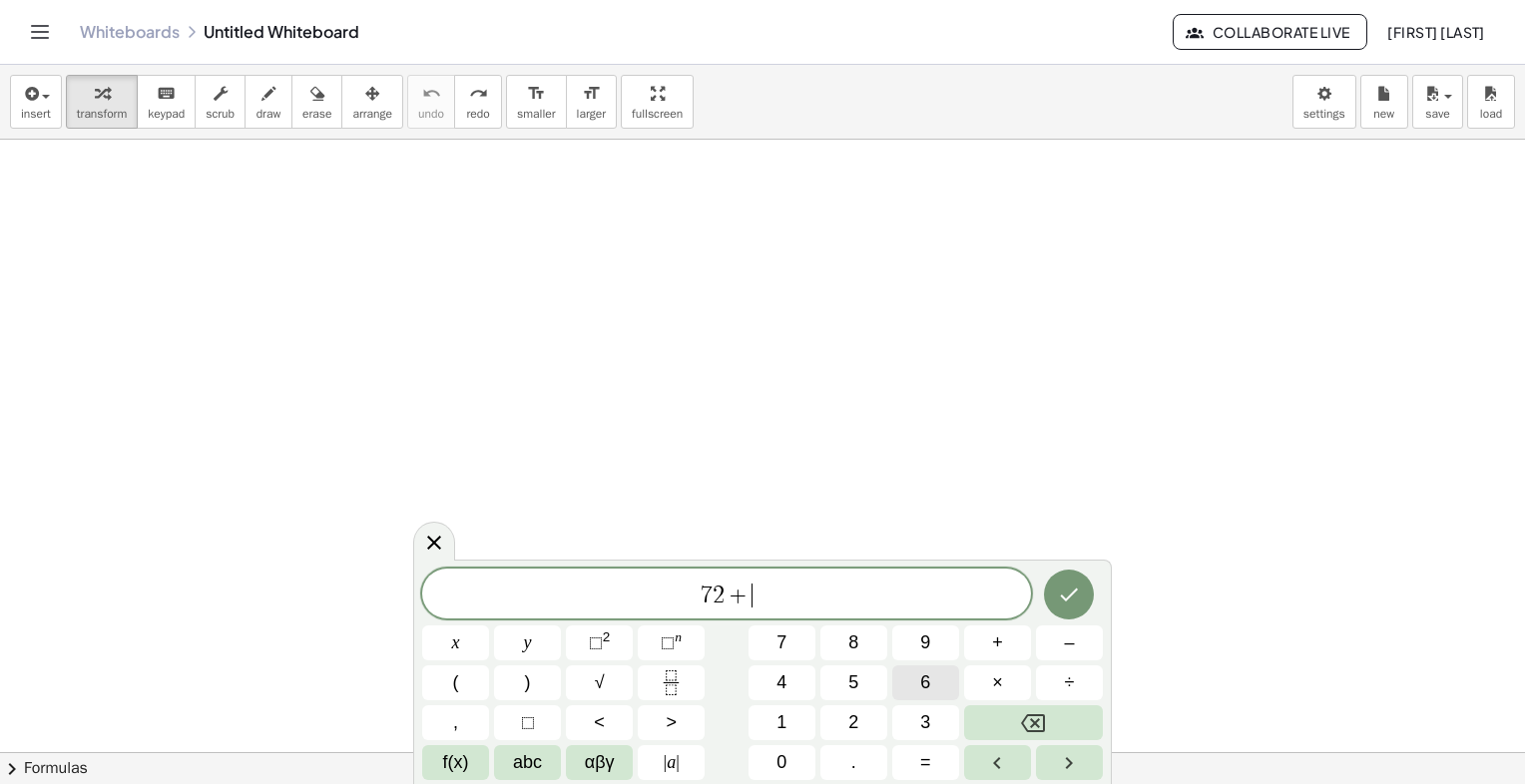 click on "6" at bounding box center (925, 682) 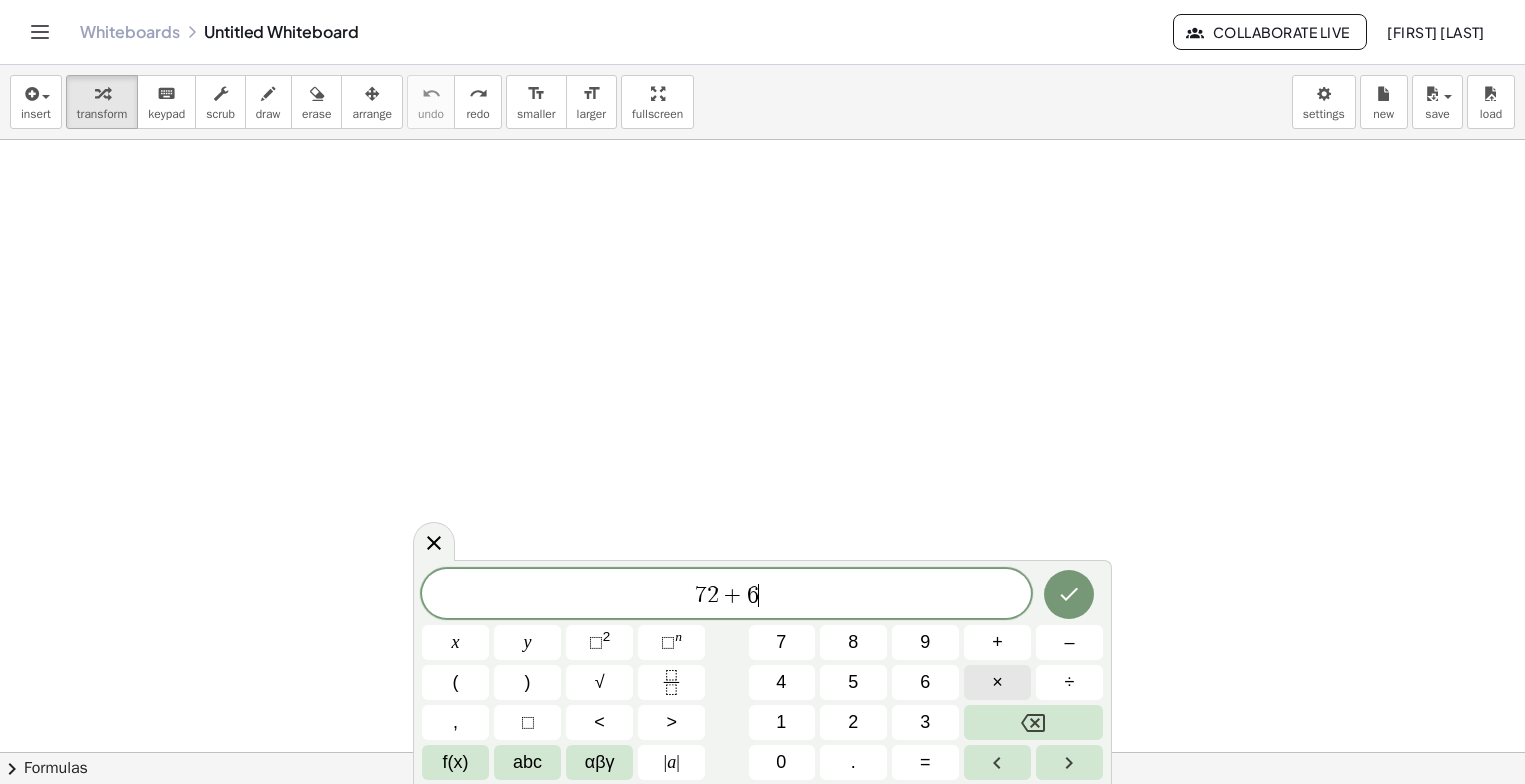 click on "×" at bounding box center [997, 682] 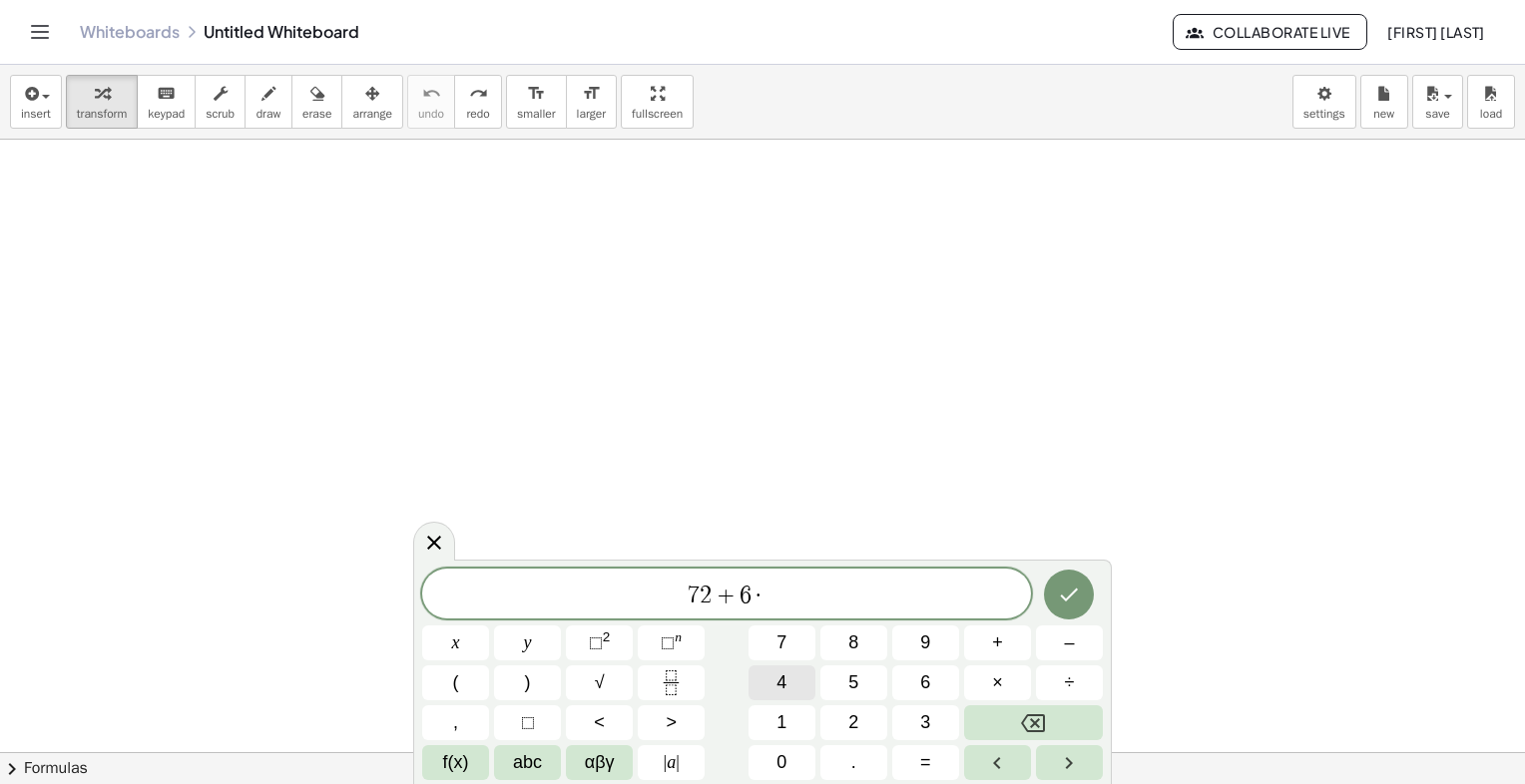 click on "4" at bounding box center [781, 682] 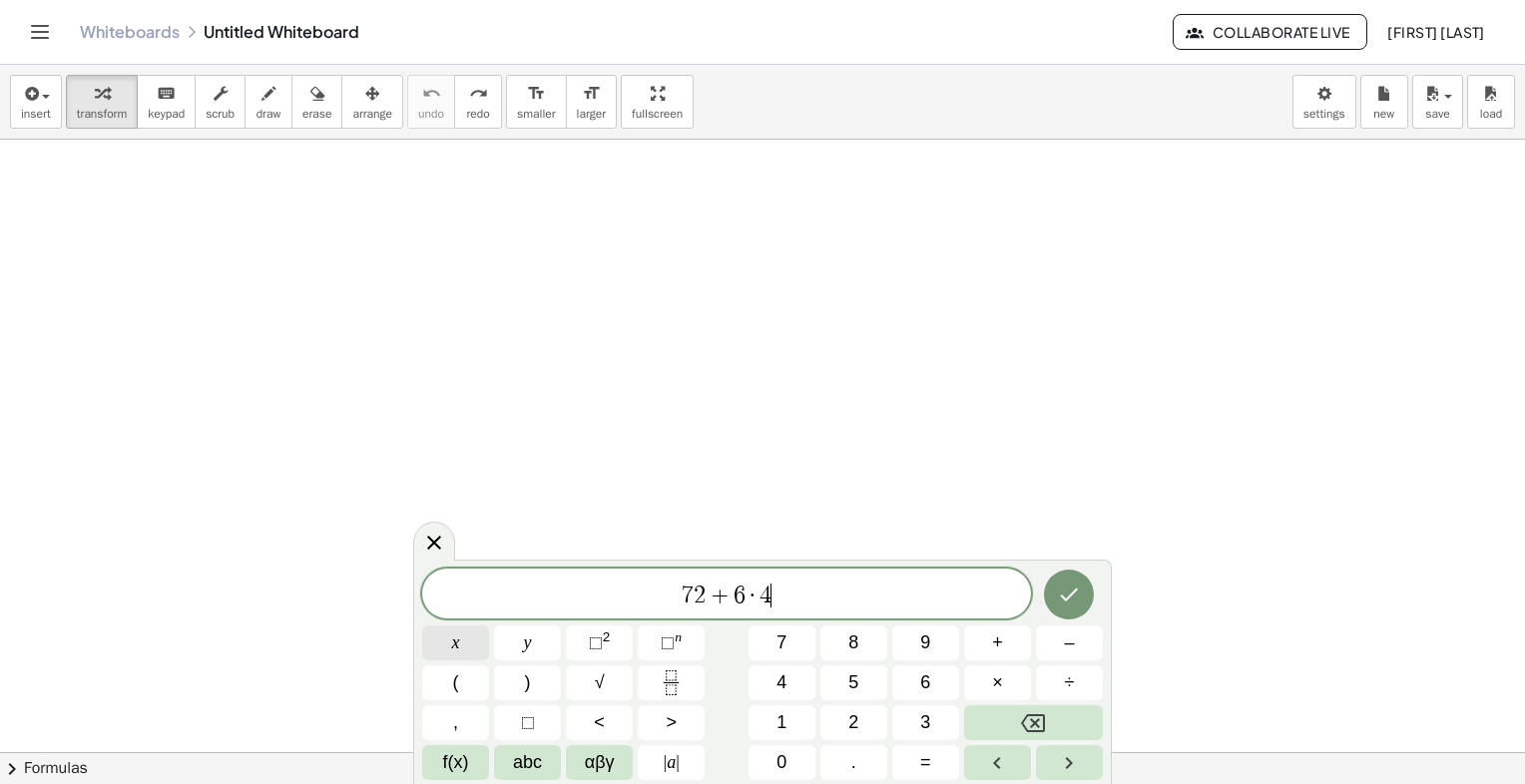 click on "x" at bounding box center (456, 642) 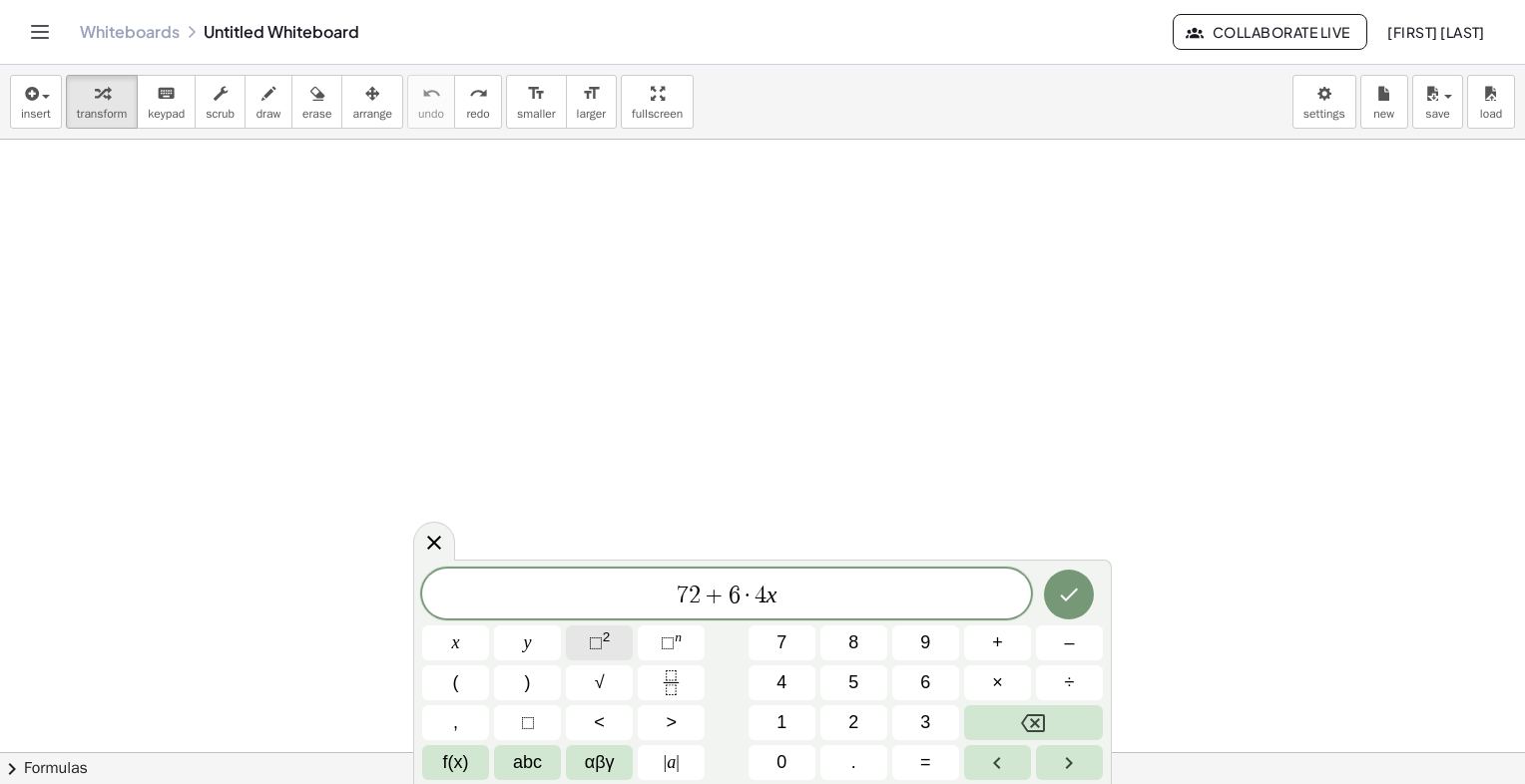 click on "⬚" at bounding box center (596, 642) 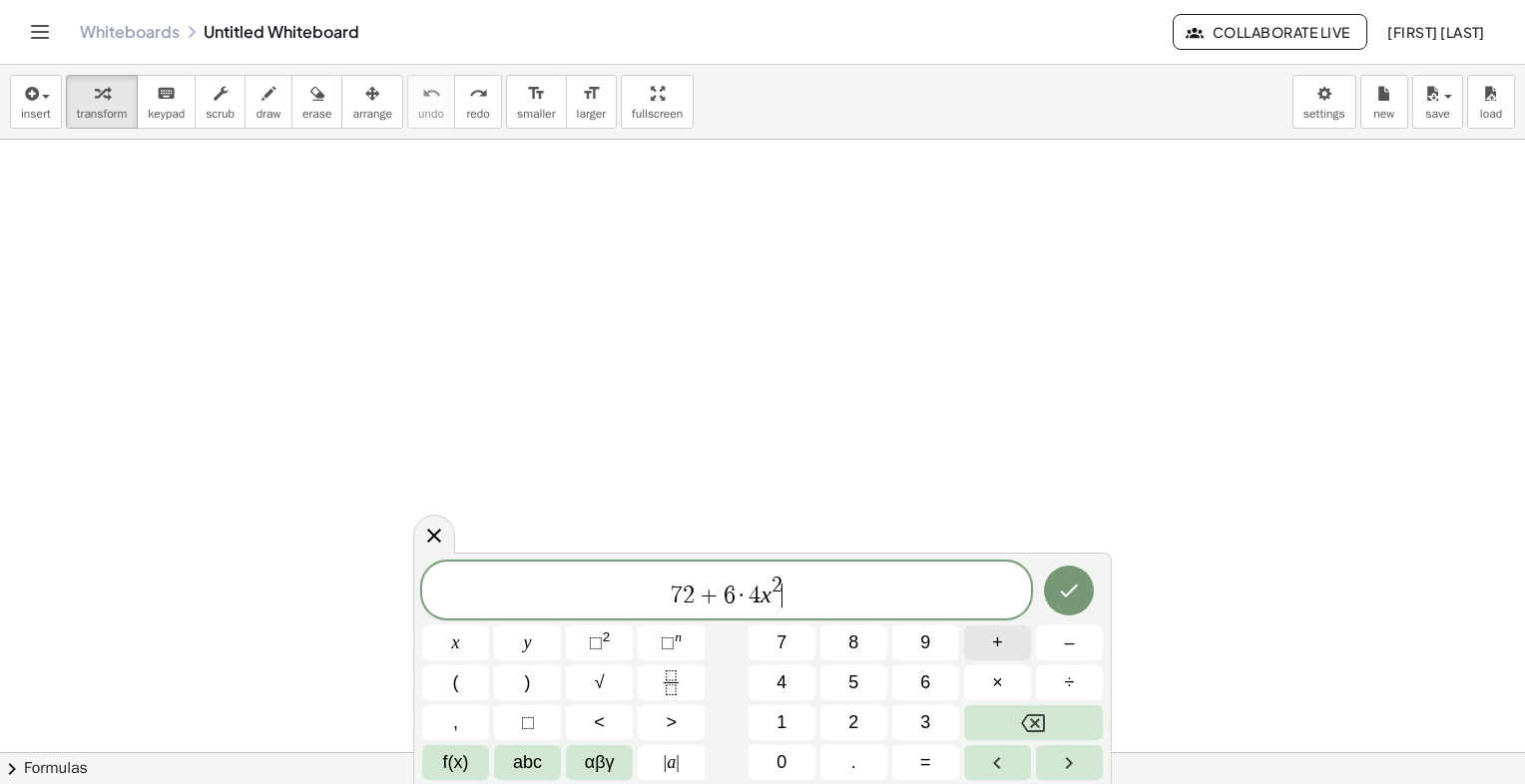 click on "+" at bounding box center [997, 642] 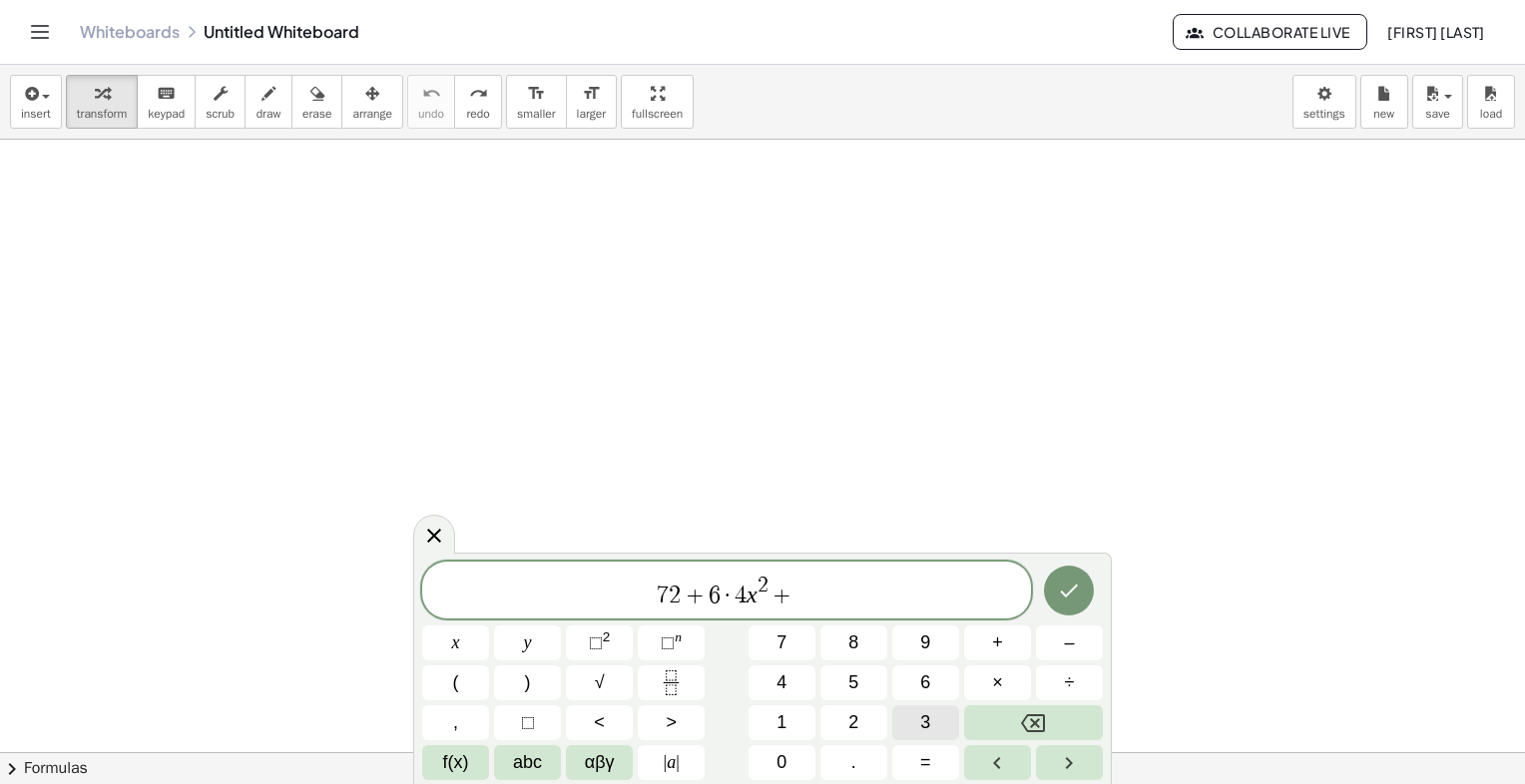 click on "3" at bounding box center [925, 722] 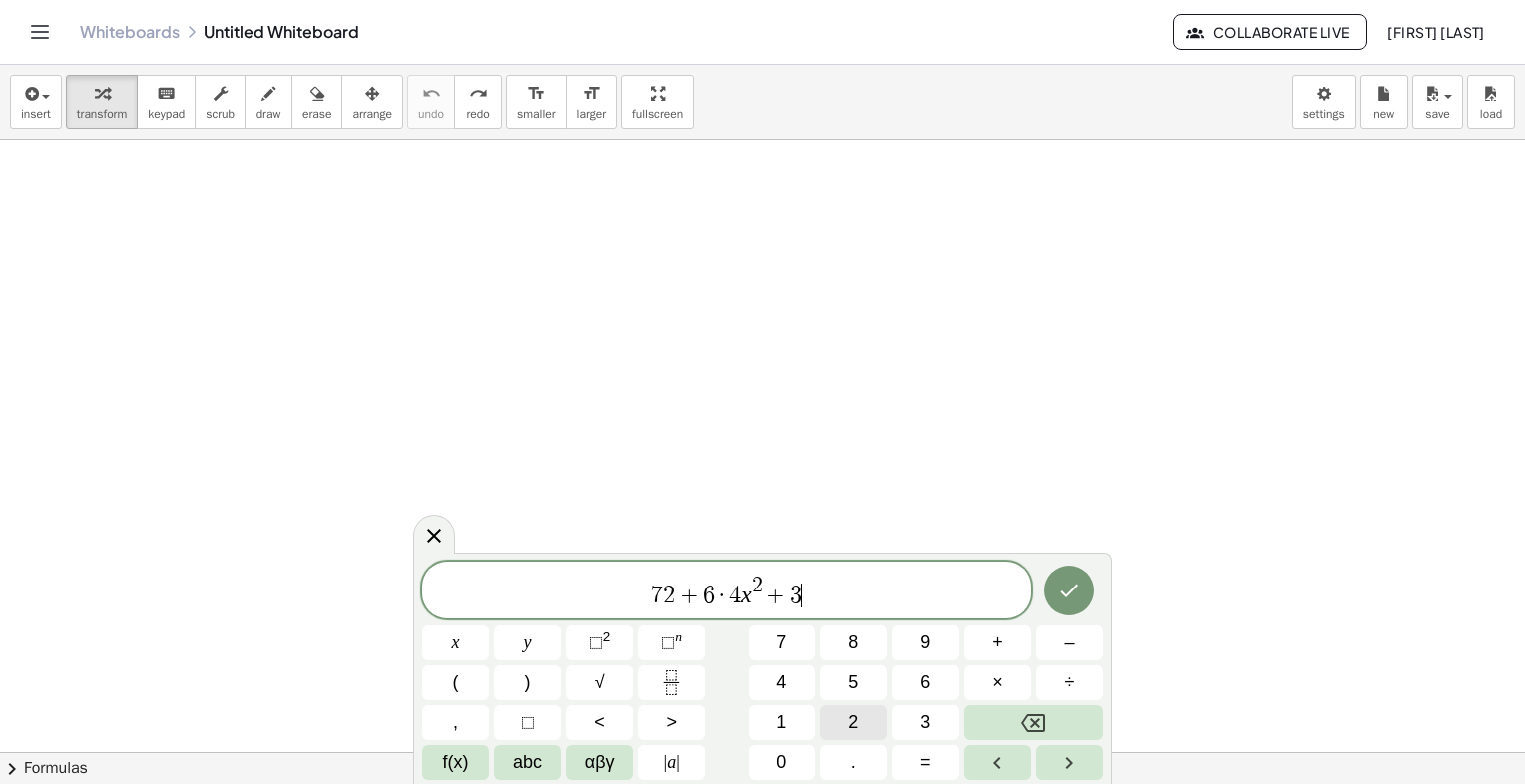 click on "2" at bounding box center [853, 722] 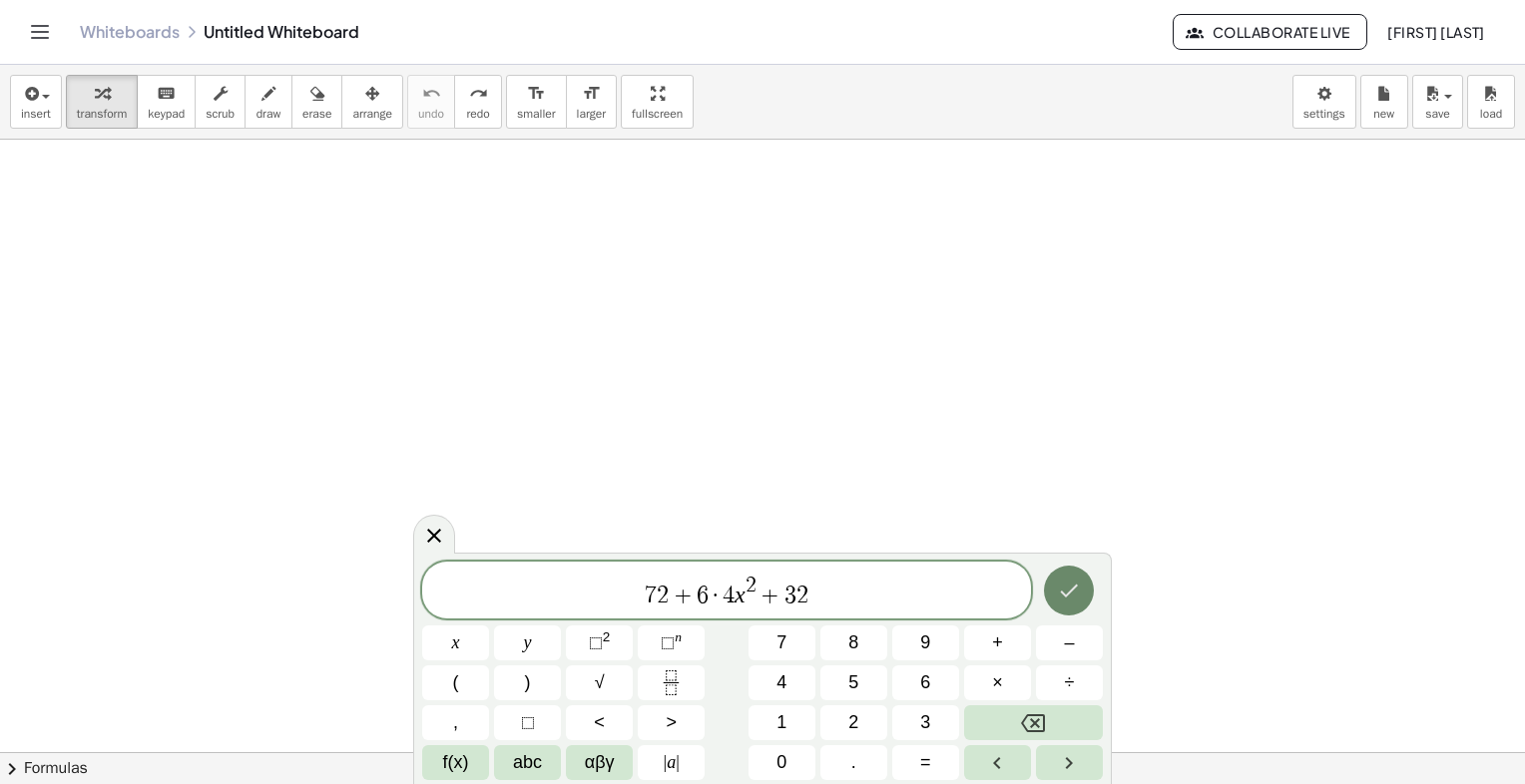 click 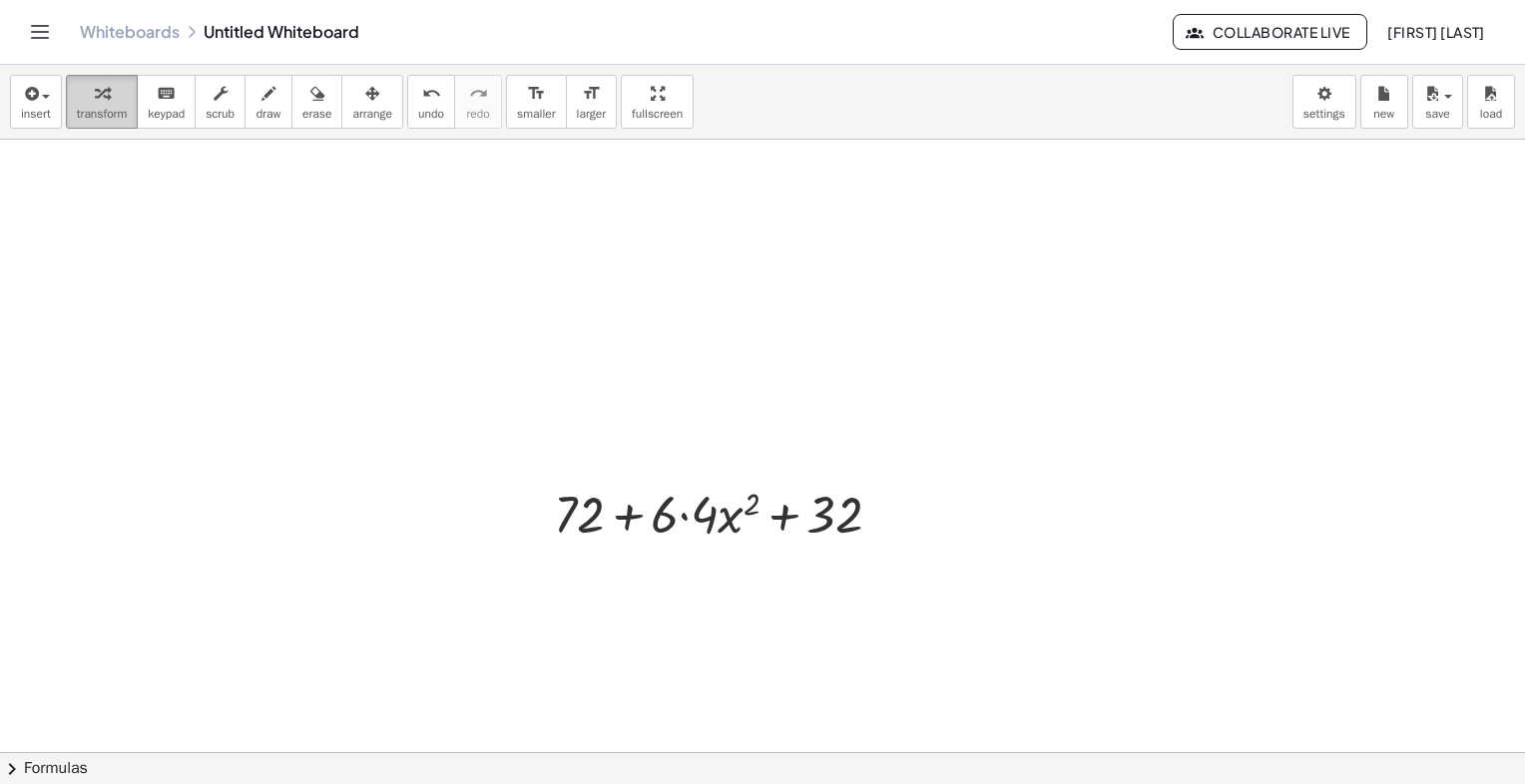 click at bounding box center [102, 93] 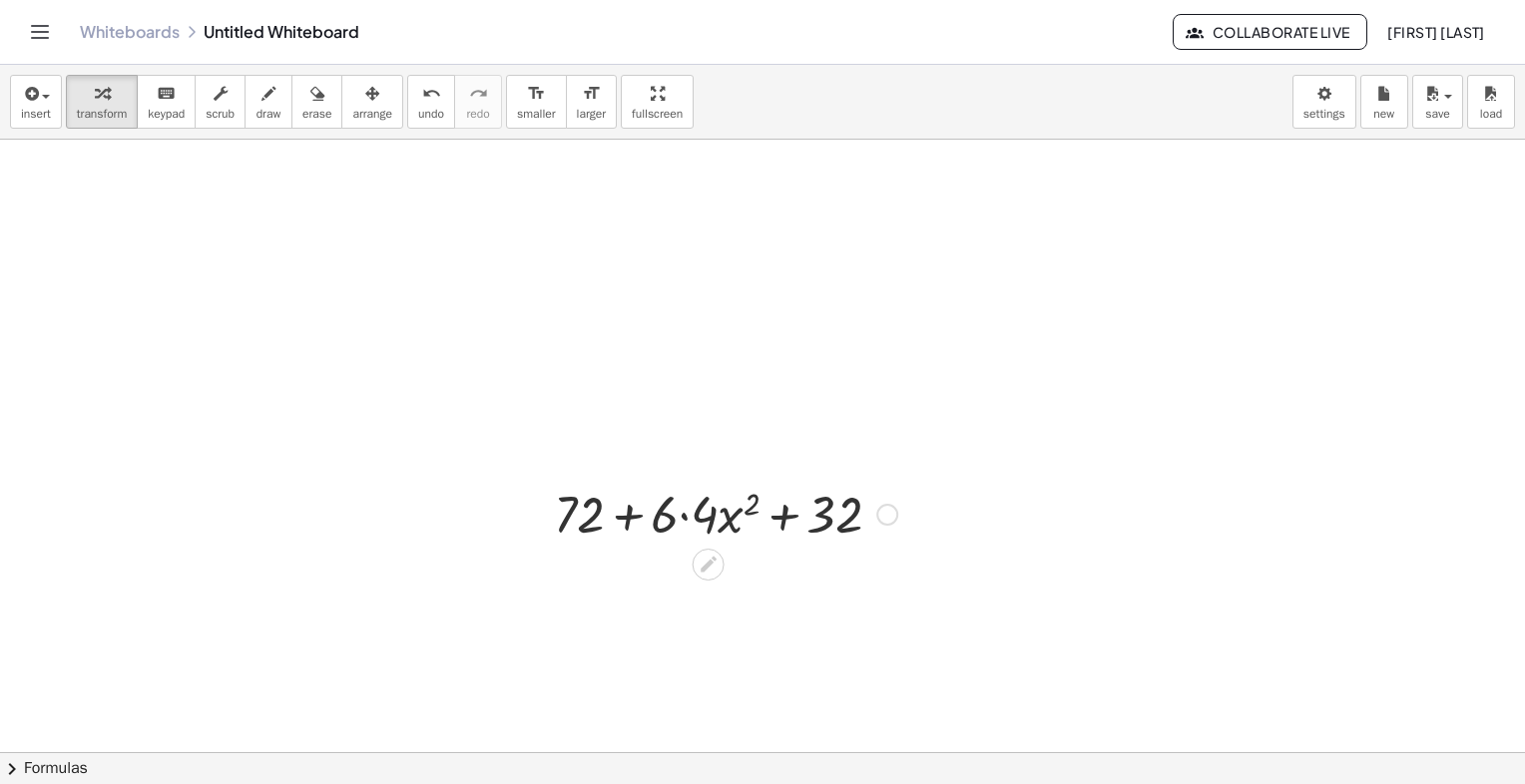 click at bounding box center [726, 513] 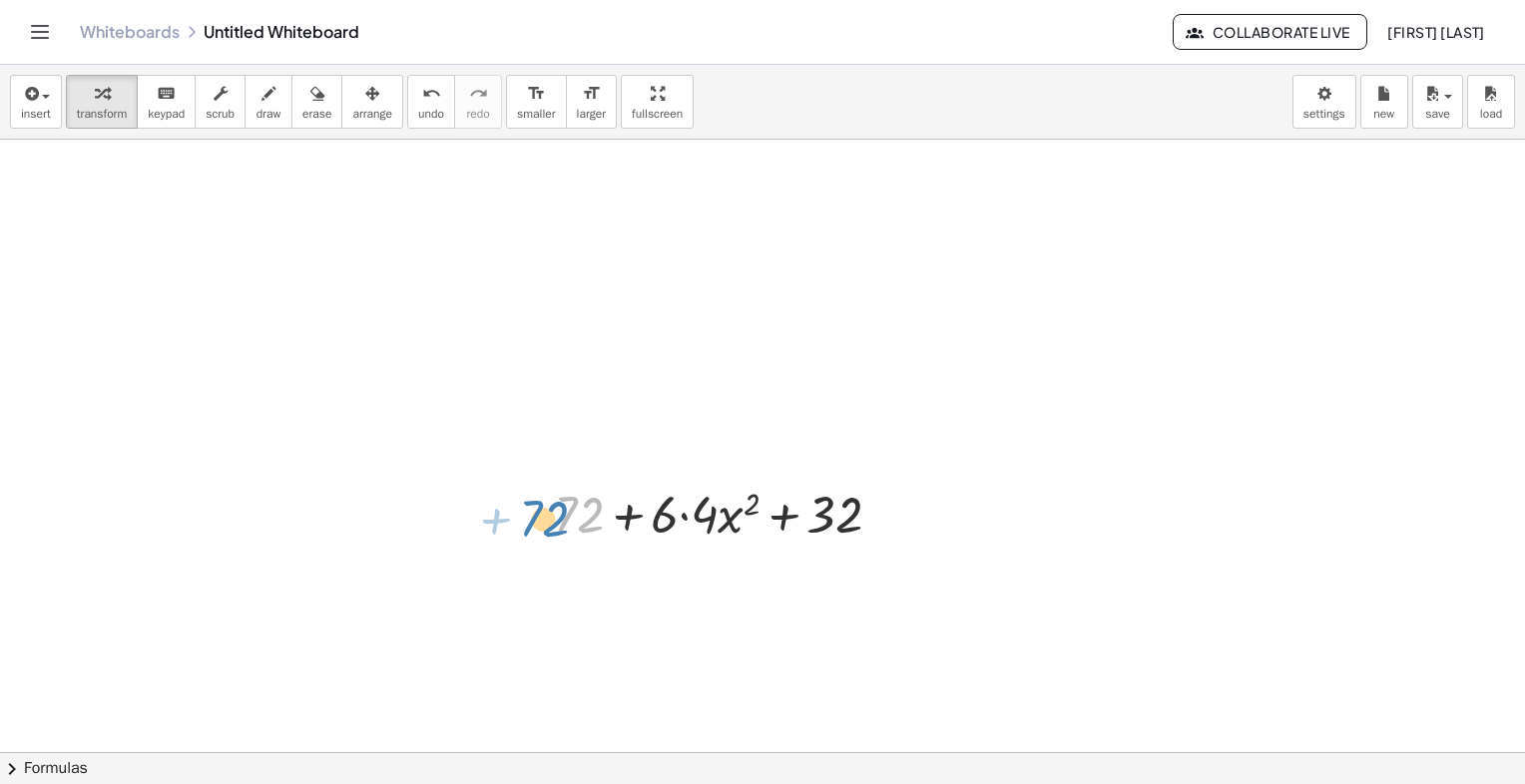 drag, startPoint x: 597, startPoint y: 504, endPoint x: 563, endPoint y: 508, distance: 34.234486 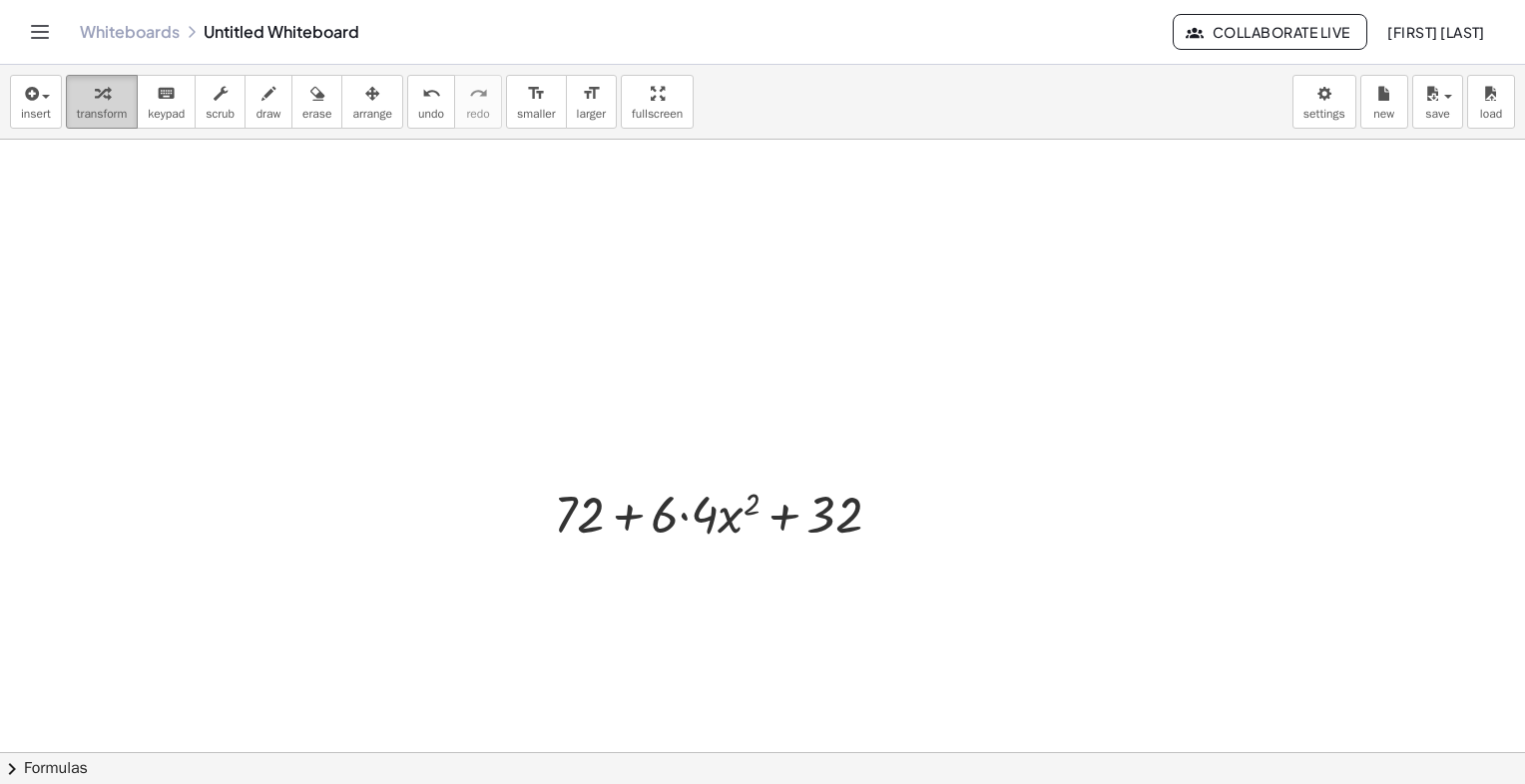click on "transform" at bounding box center [102, 114] 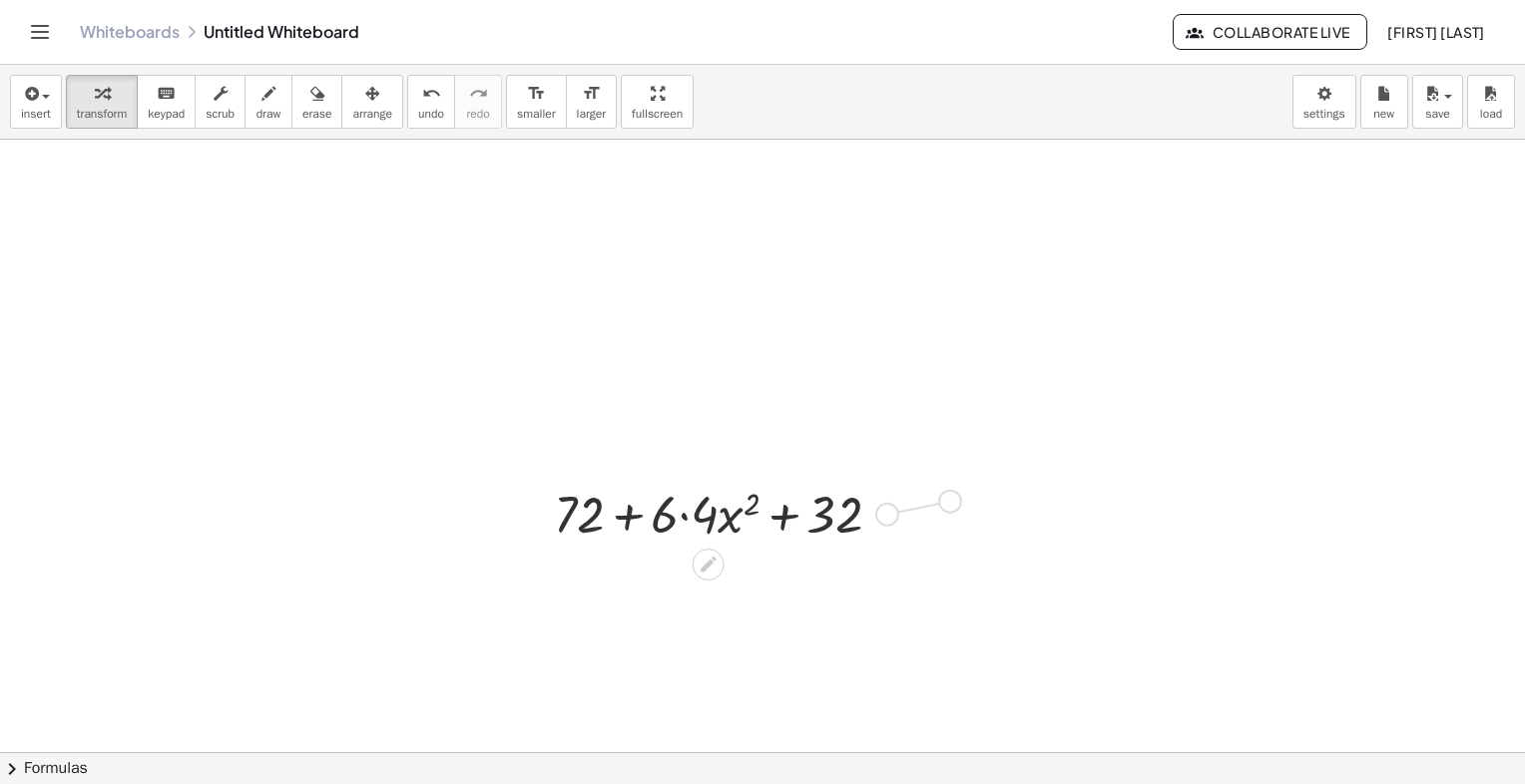 drag, startPoint x: 886, startPoint y: 522, endPoint x: 959, endPoint y: 521, distance: 73.00685 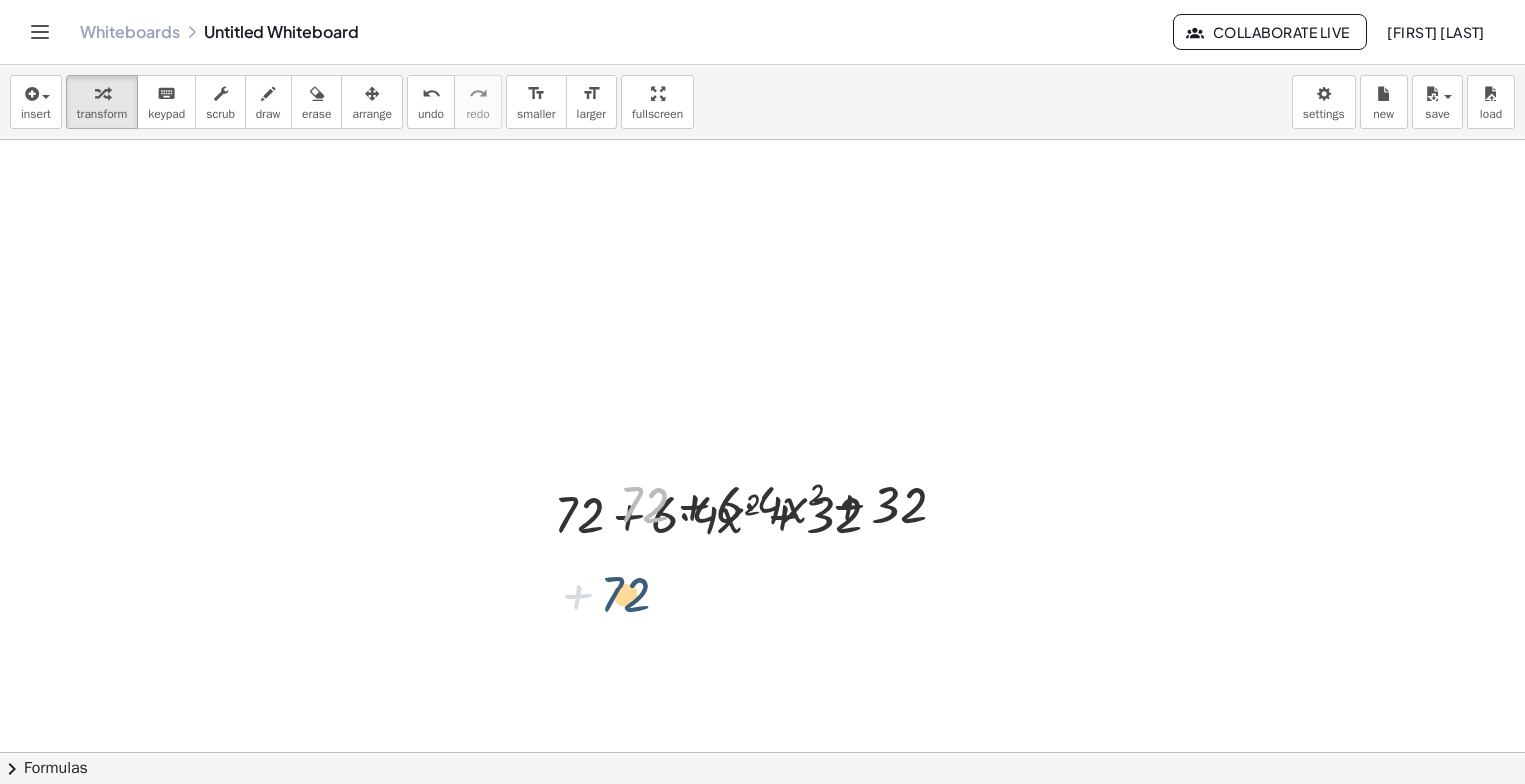 drag, startPoint x: 637, startPoint y: 505, endPoint x: 617, endPoint y: 596, distance: 93.17188 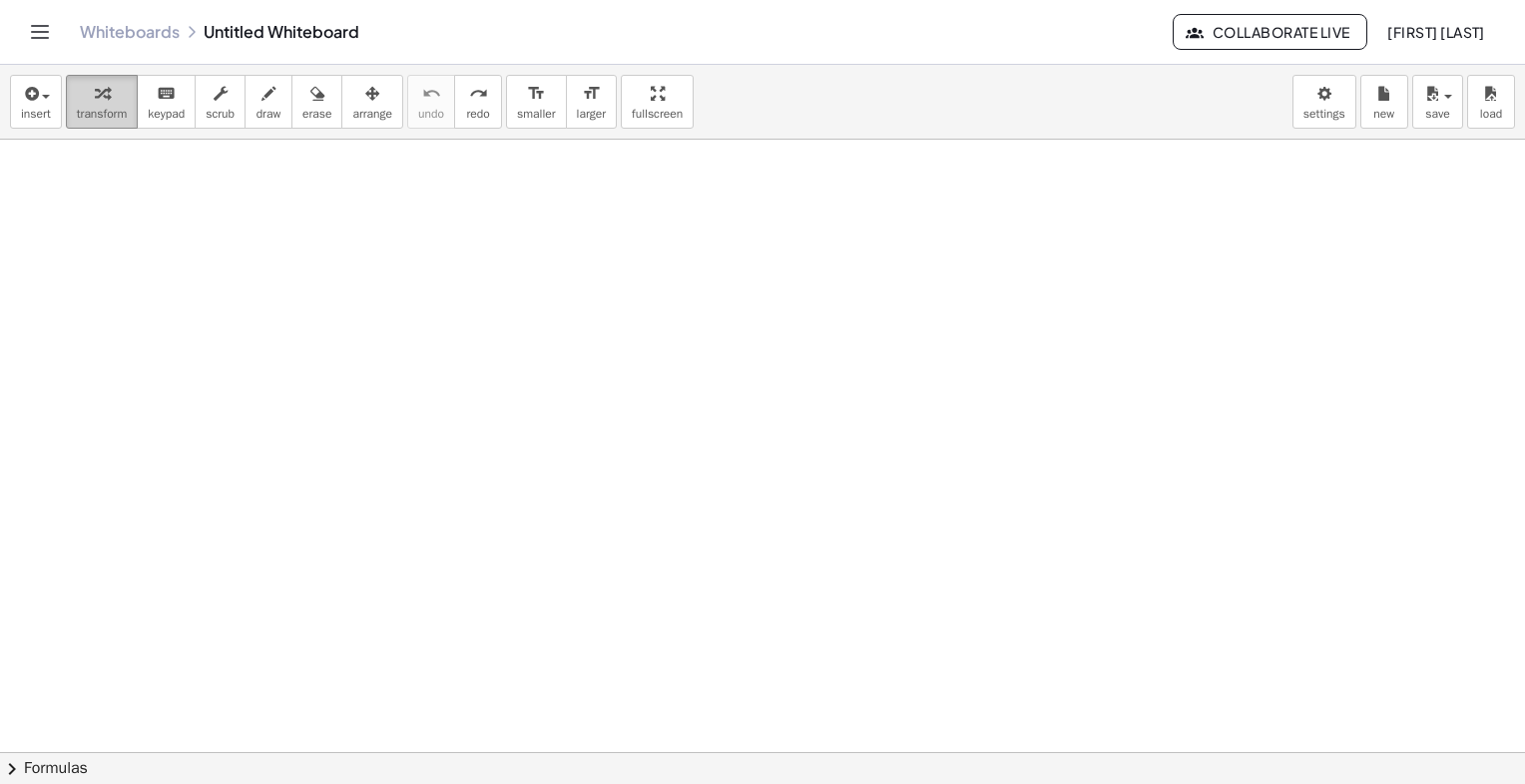 click on "transform" at bounding box center [102, 114] 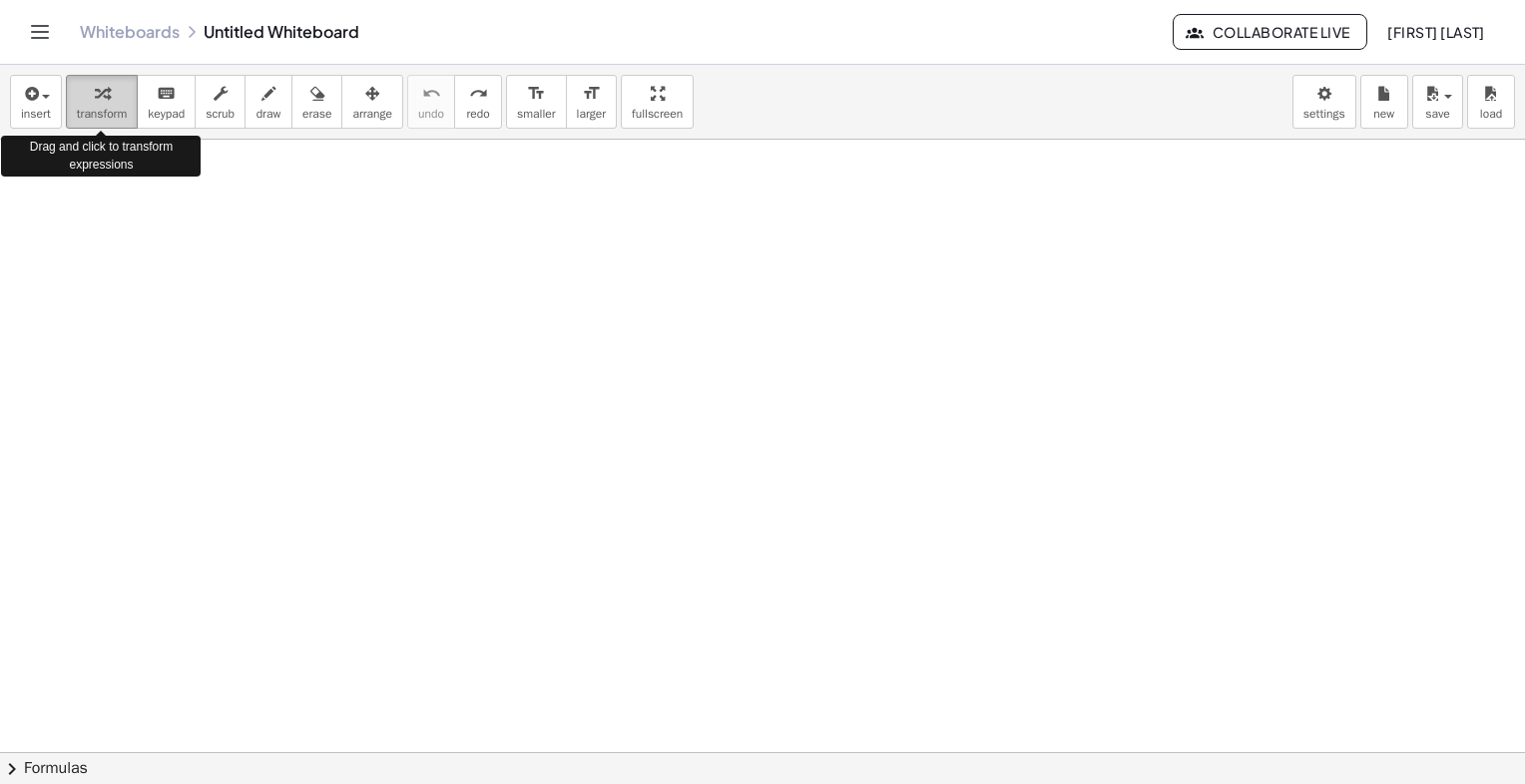 click on "transform" at bounding box center (102, 114) 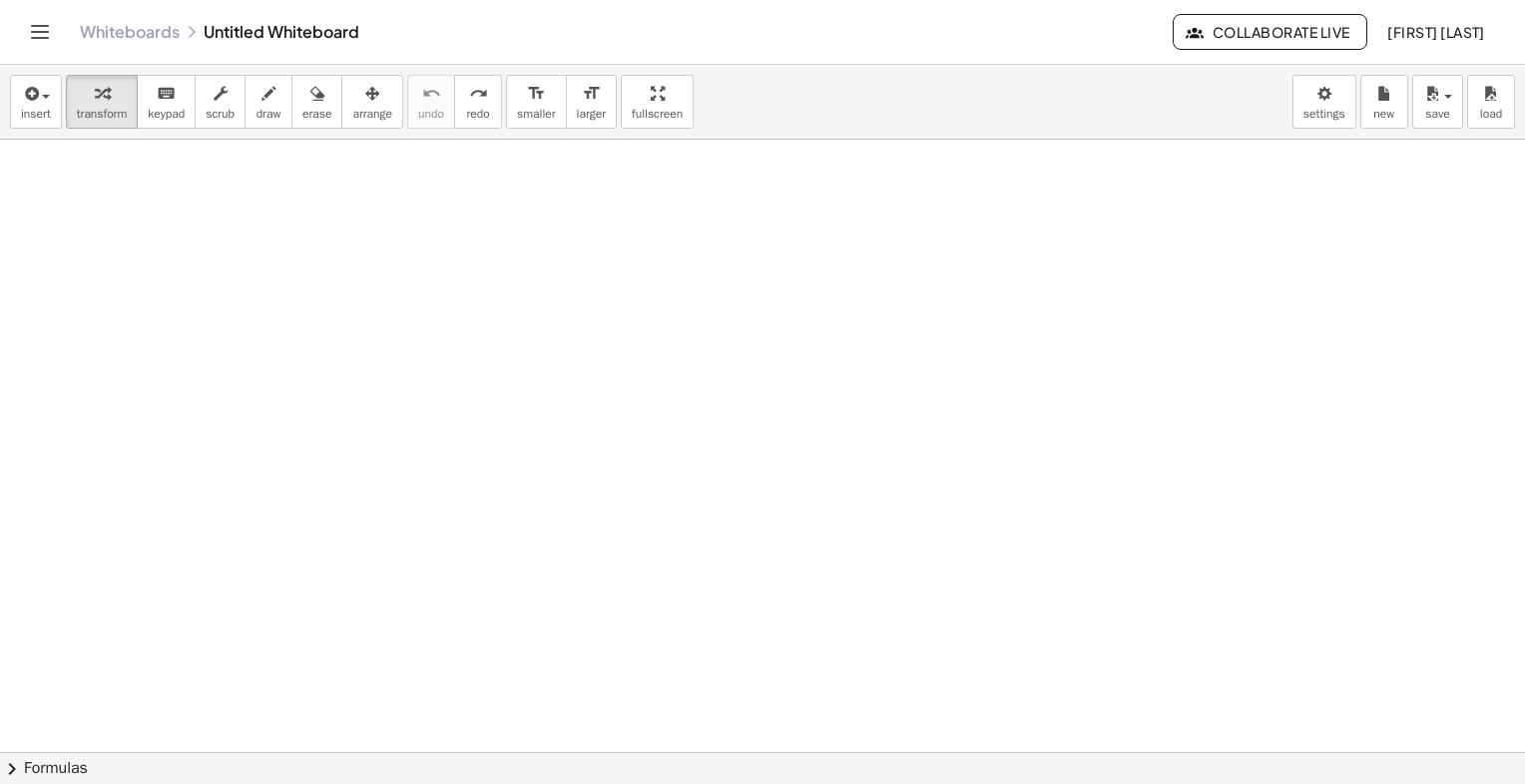click at bounding box center (762, 817) 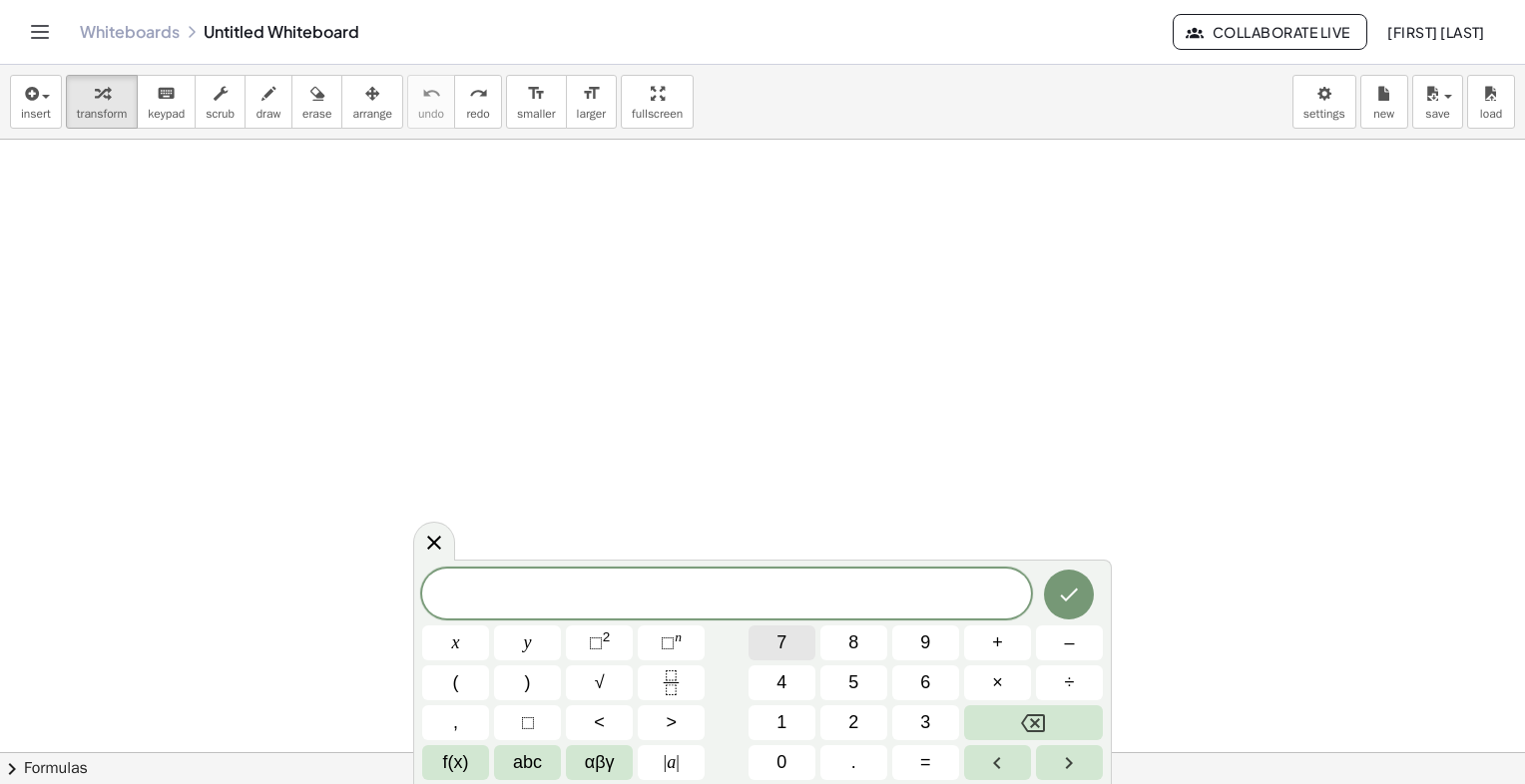 click on "7" at bounding box center (781, 642) 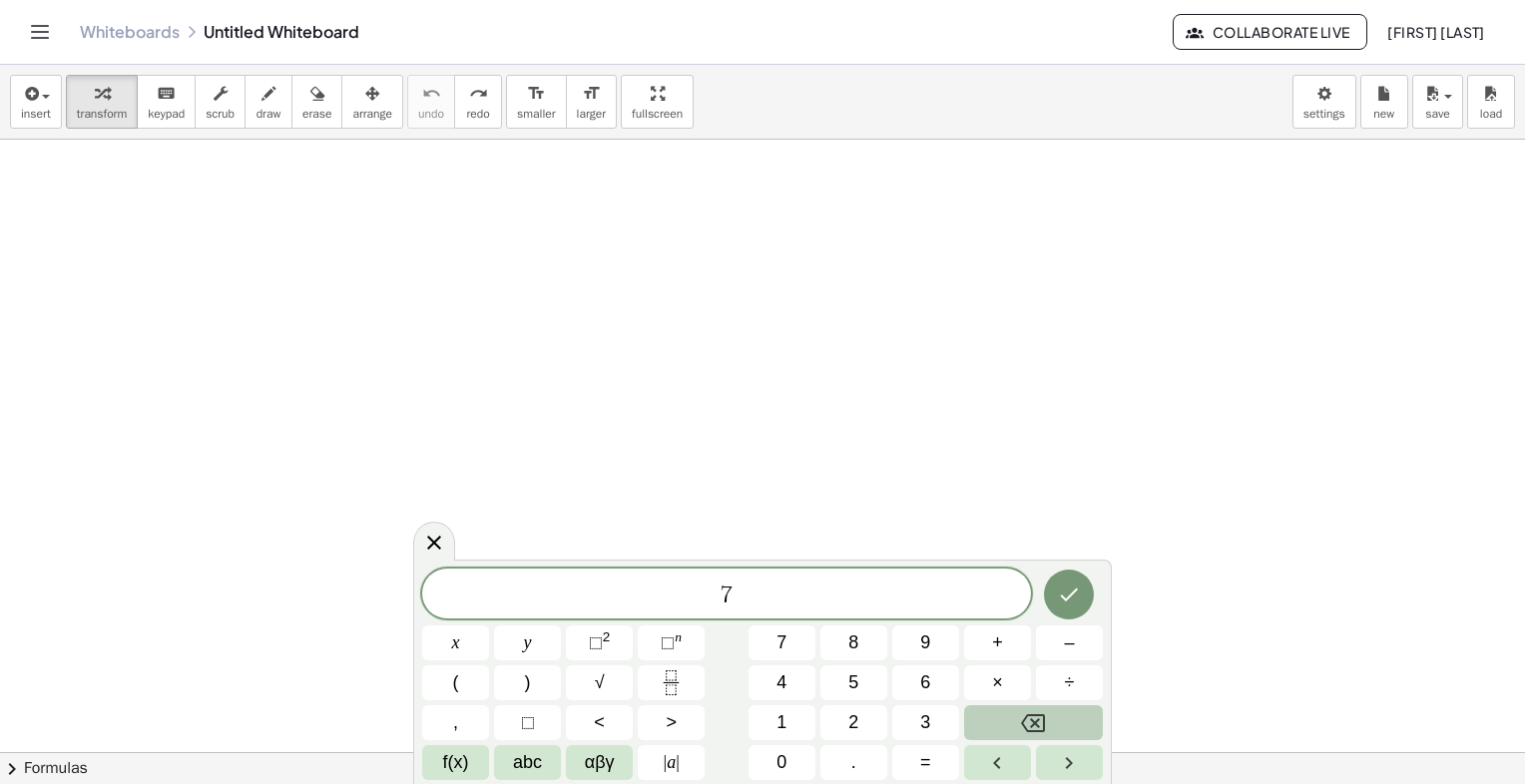 click 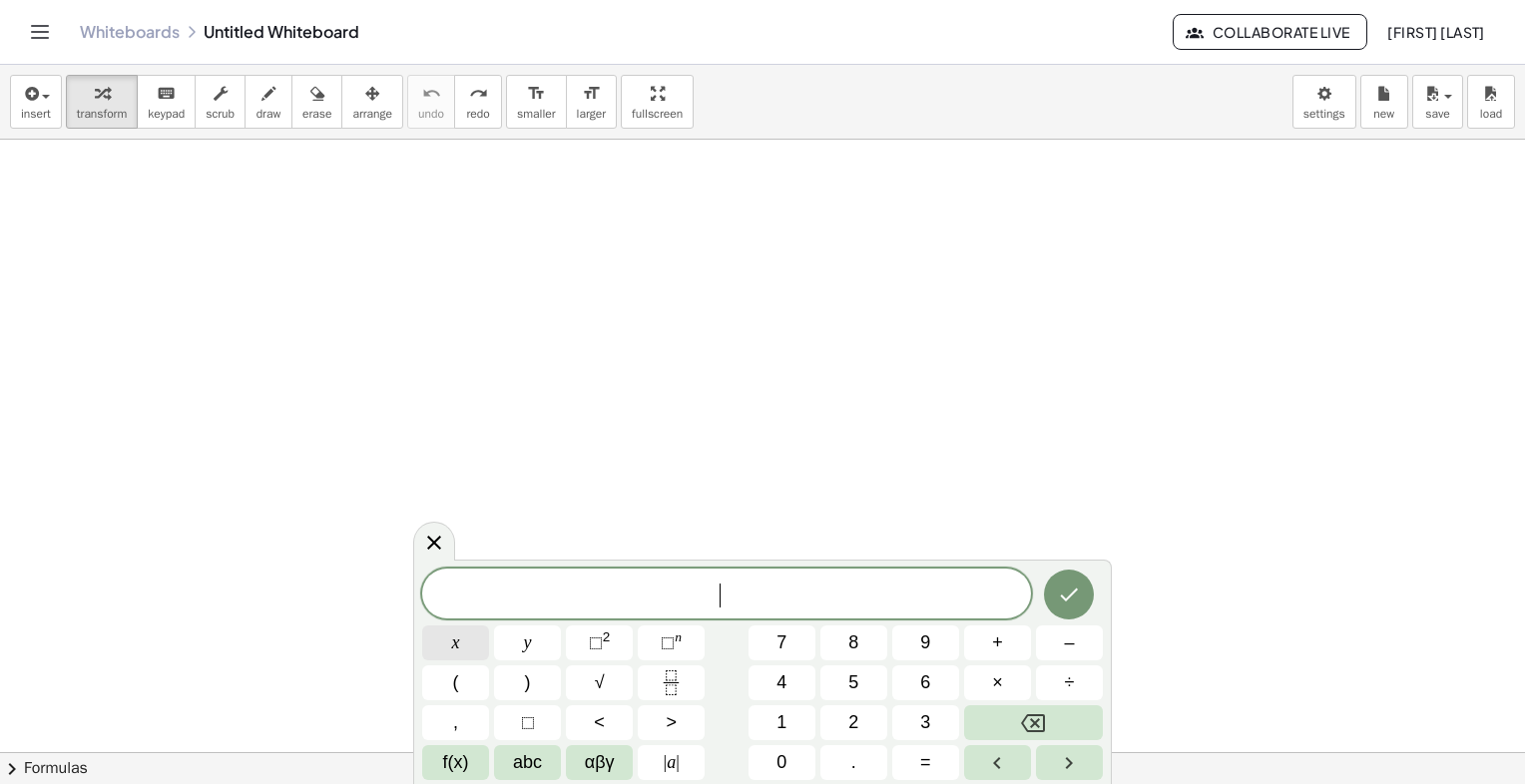 click on "x" at bounding box center [455, 642] 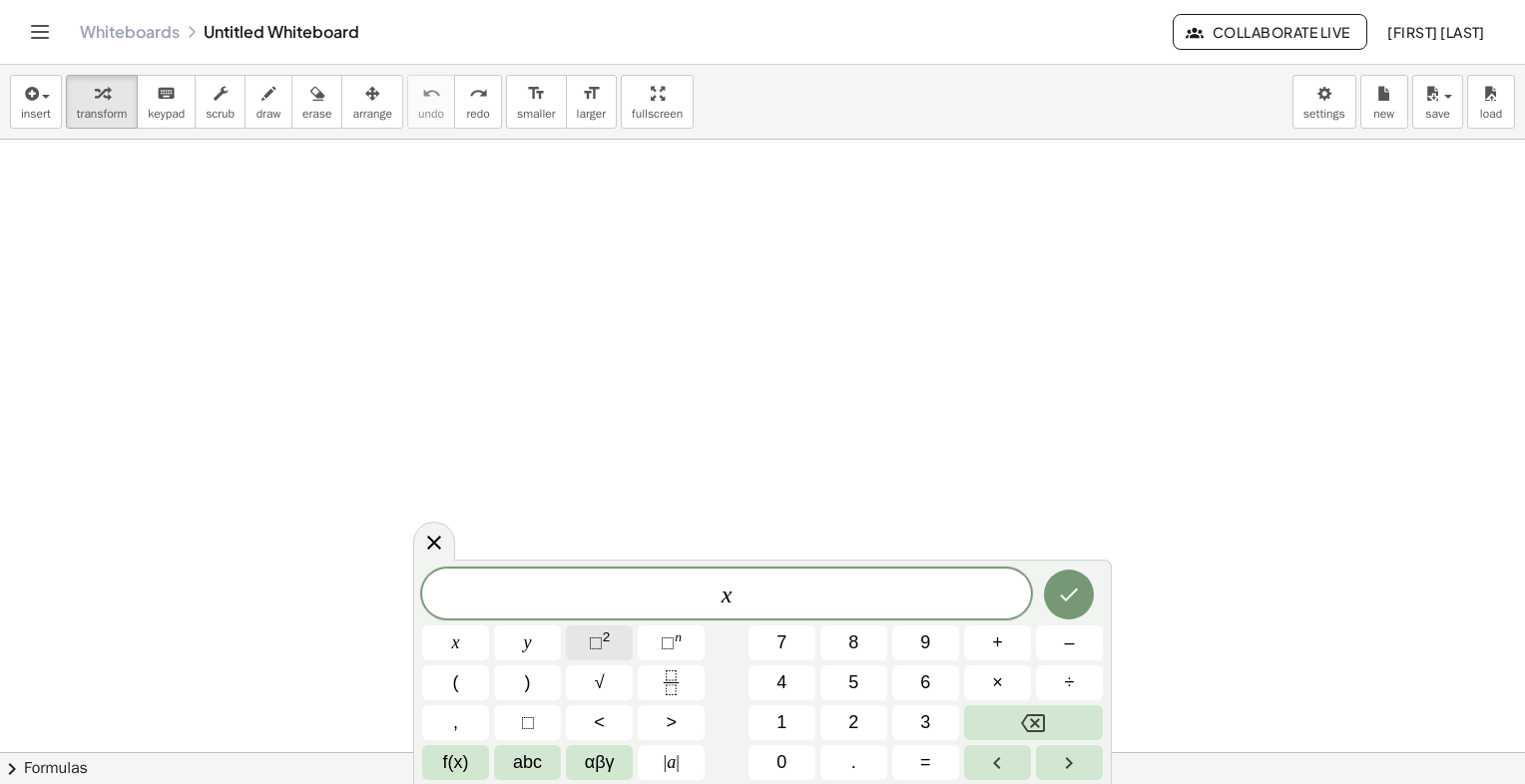 click on "⬚ 2" at bounding box center (599, 642) 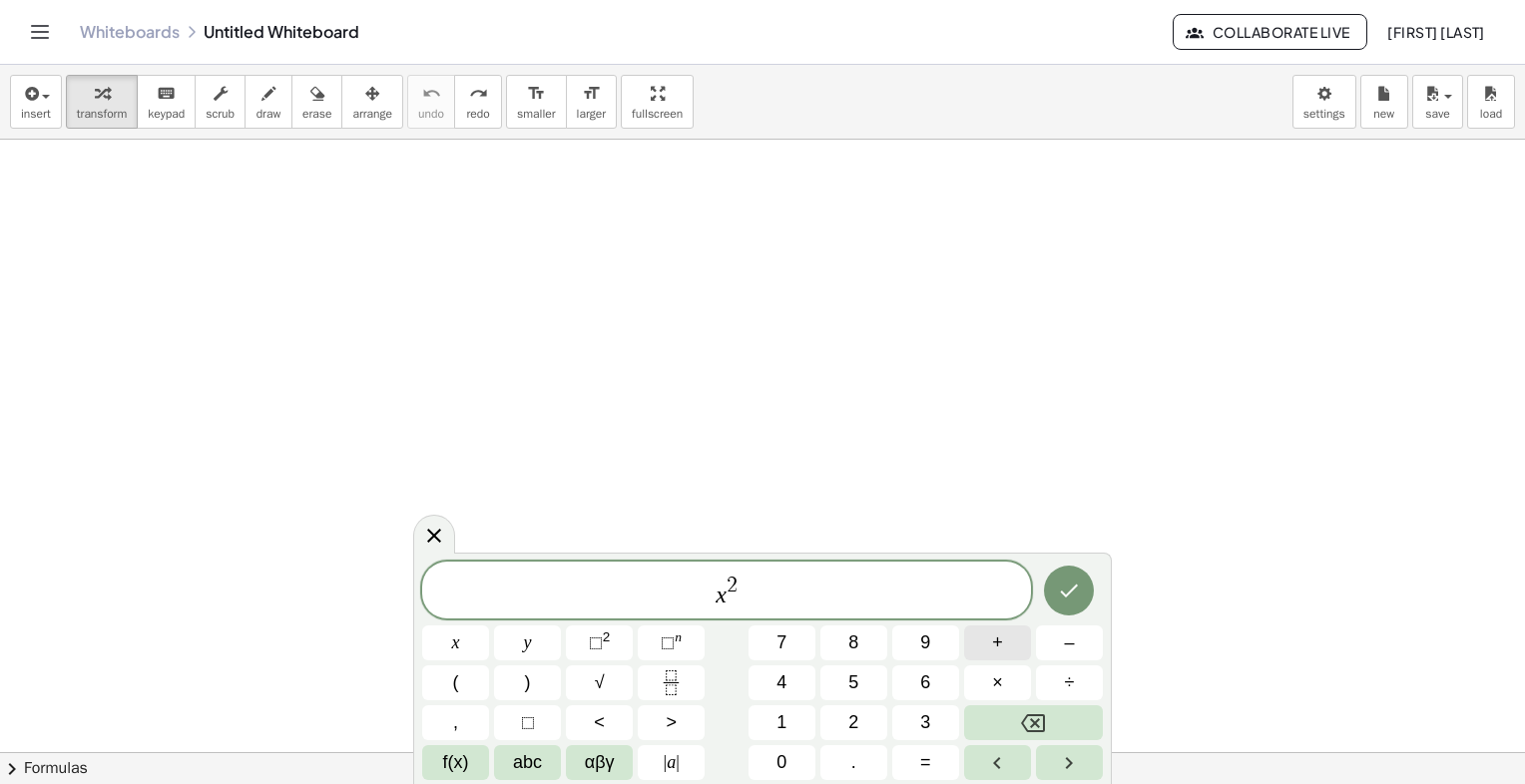 click on "+" at bounding box center (997, 642) 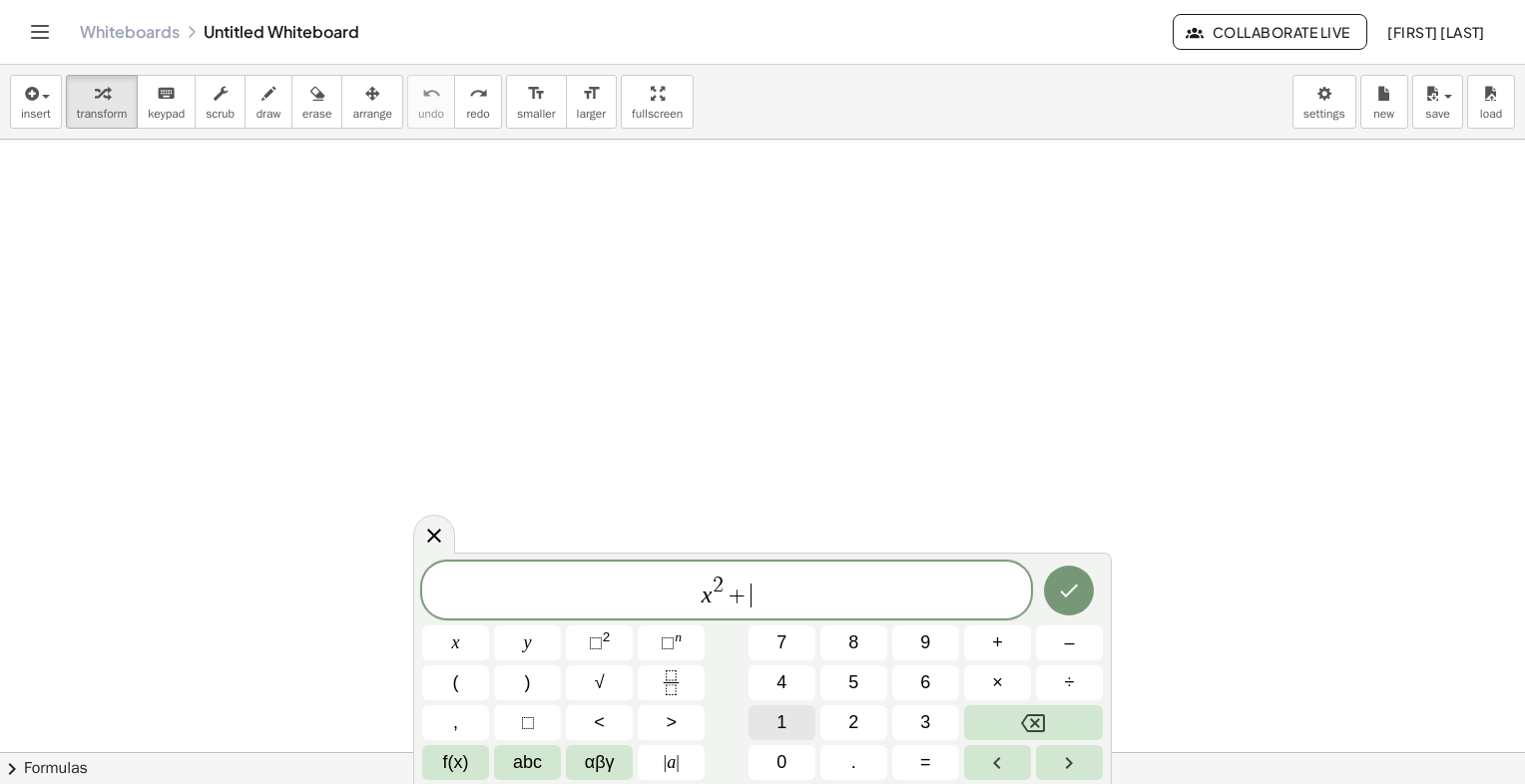 click on "1" at bounding box center [781, 722] 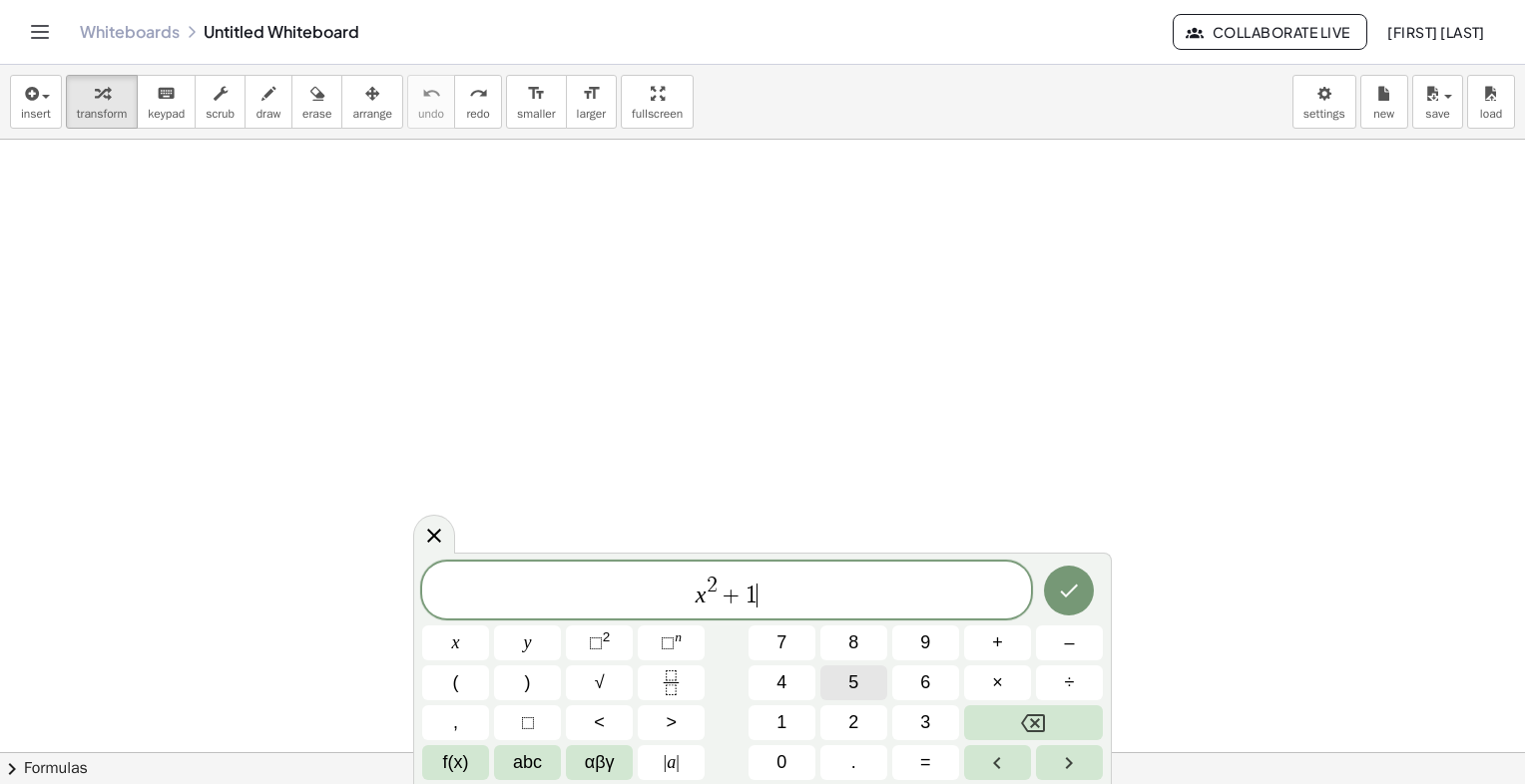 click on "5" at bounding box center (853, 682) 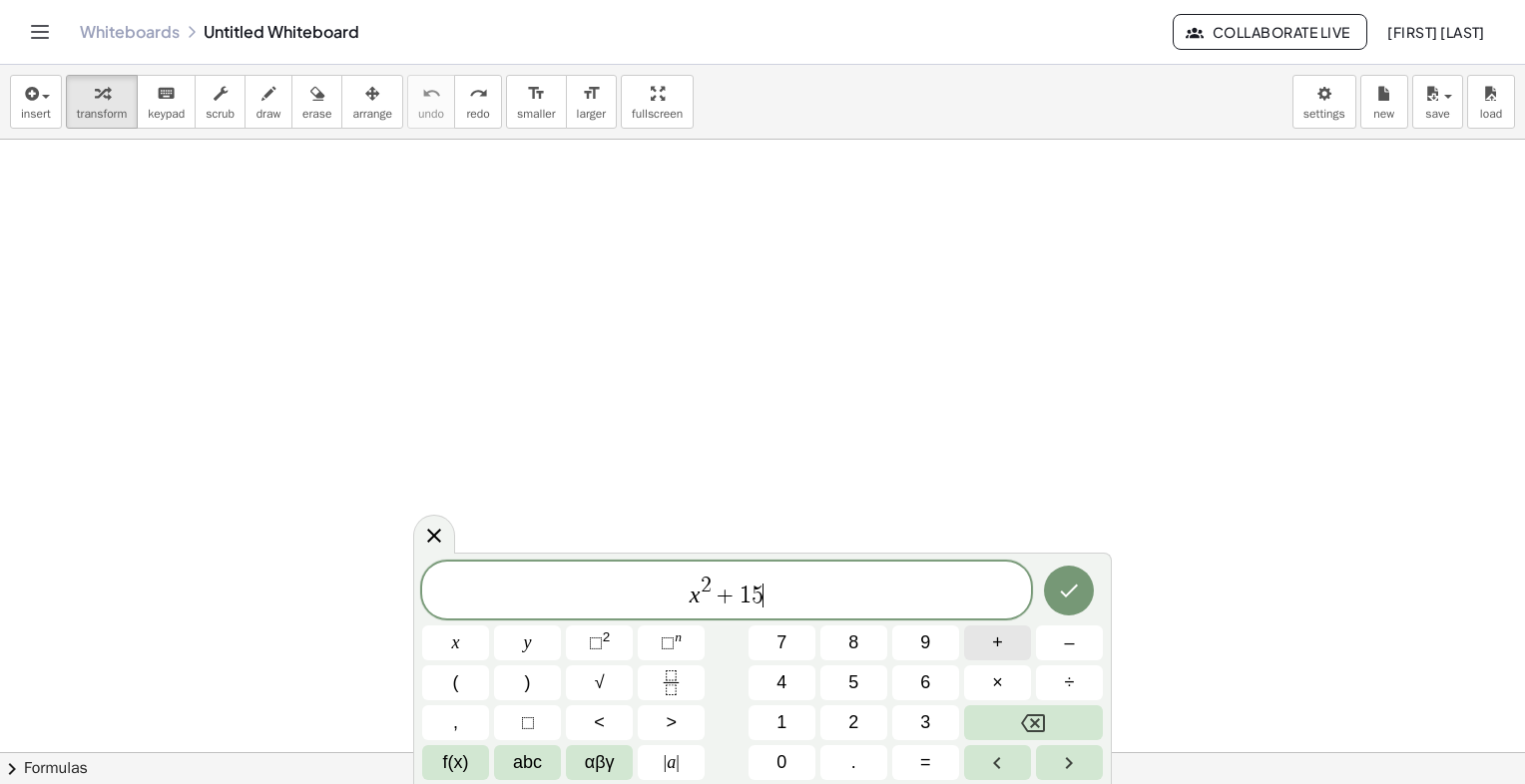 click on "+" at bounding box center [997, 642] 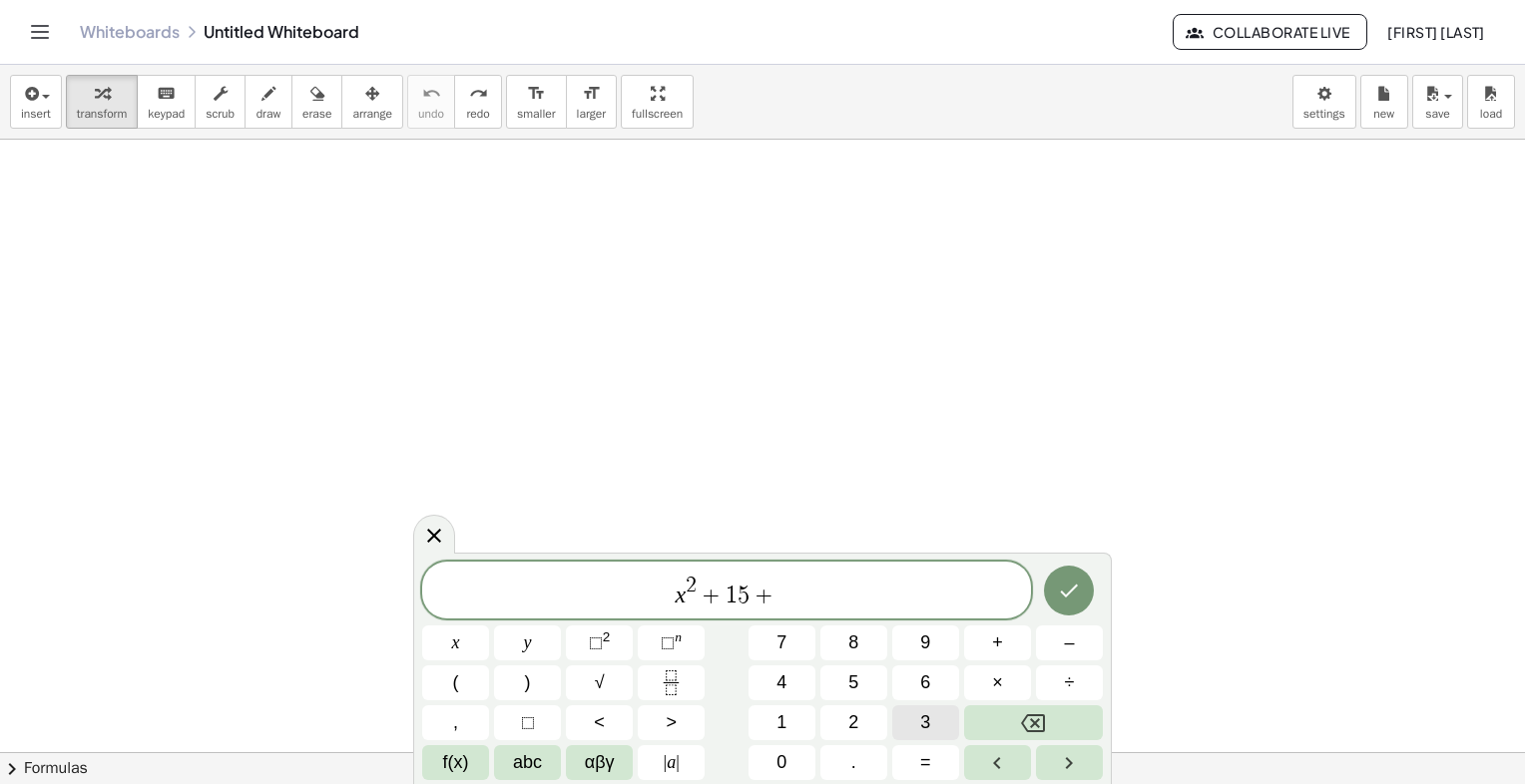 click on "3" at bounding box center [925, 722] 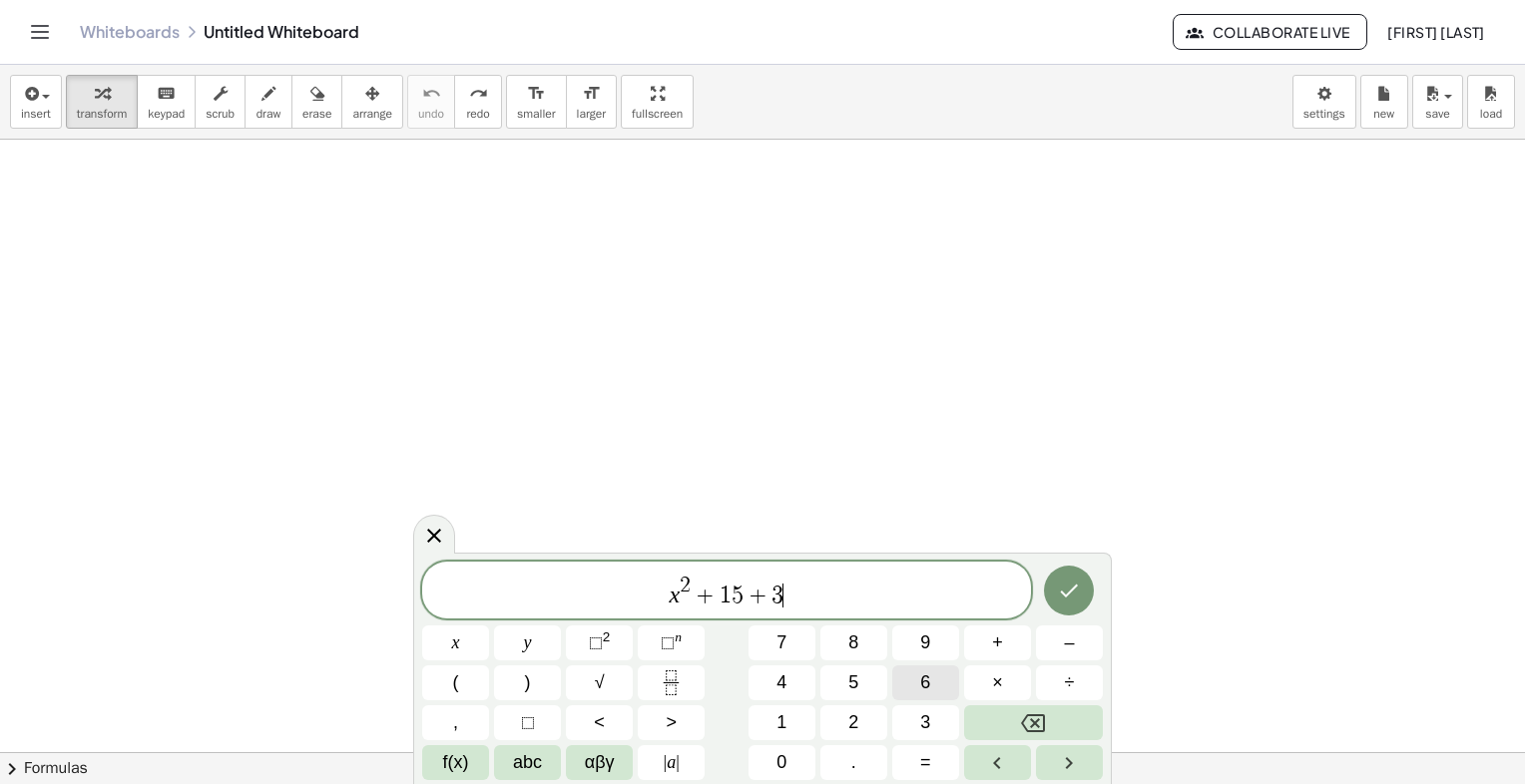 click on "6" at bounding box center (925, 682) 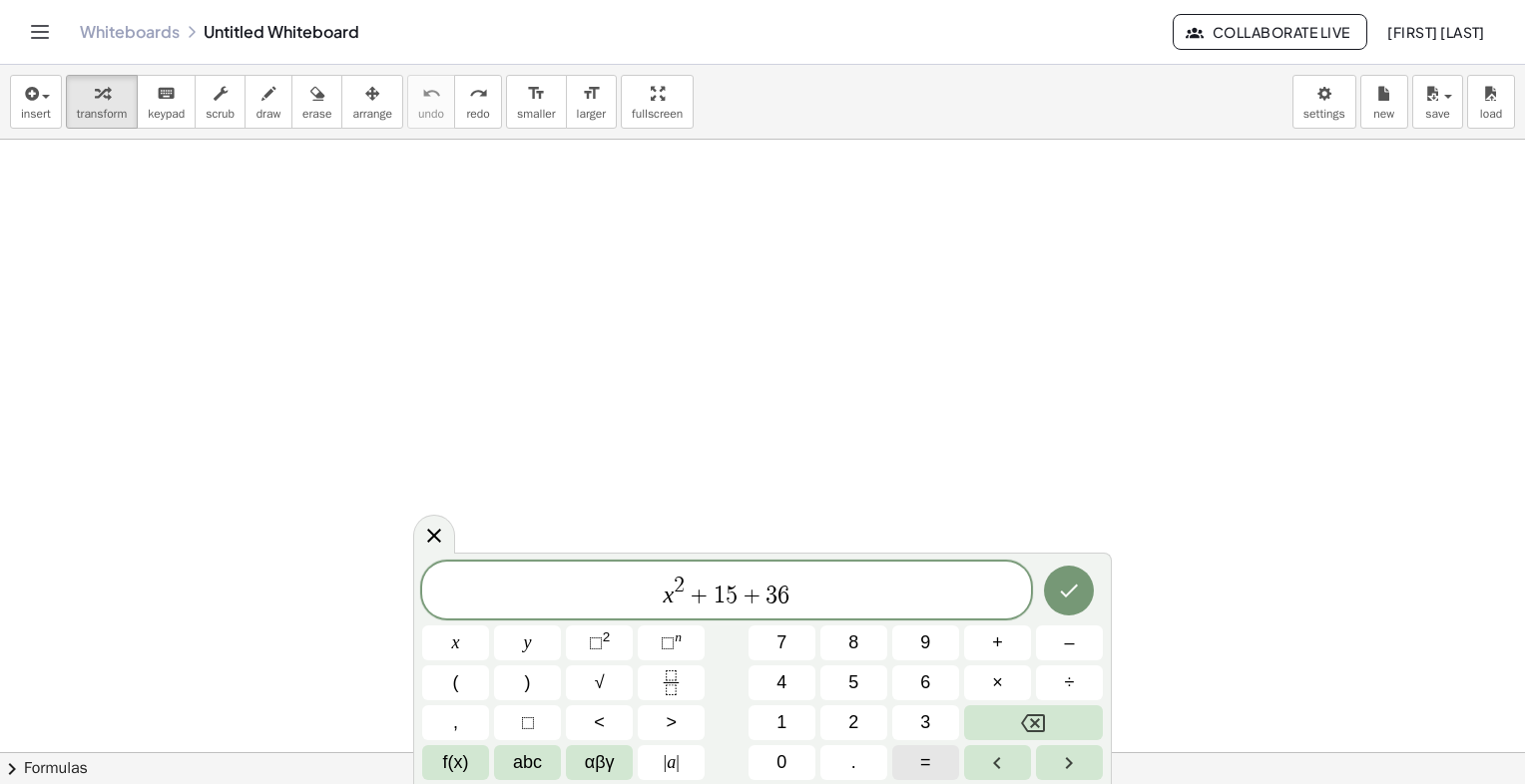 click on "=" at bounding box center (925, 762) 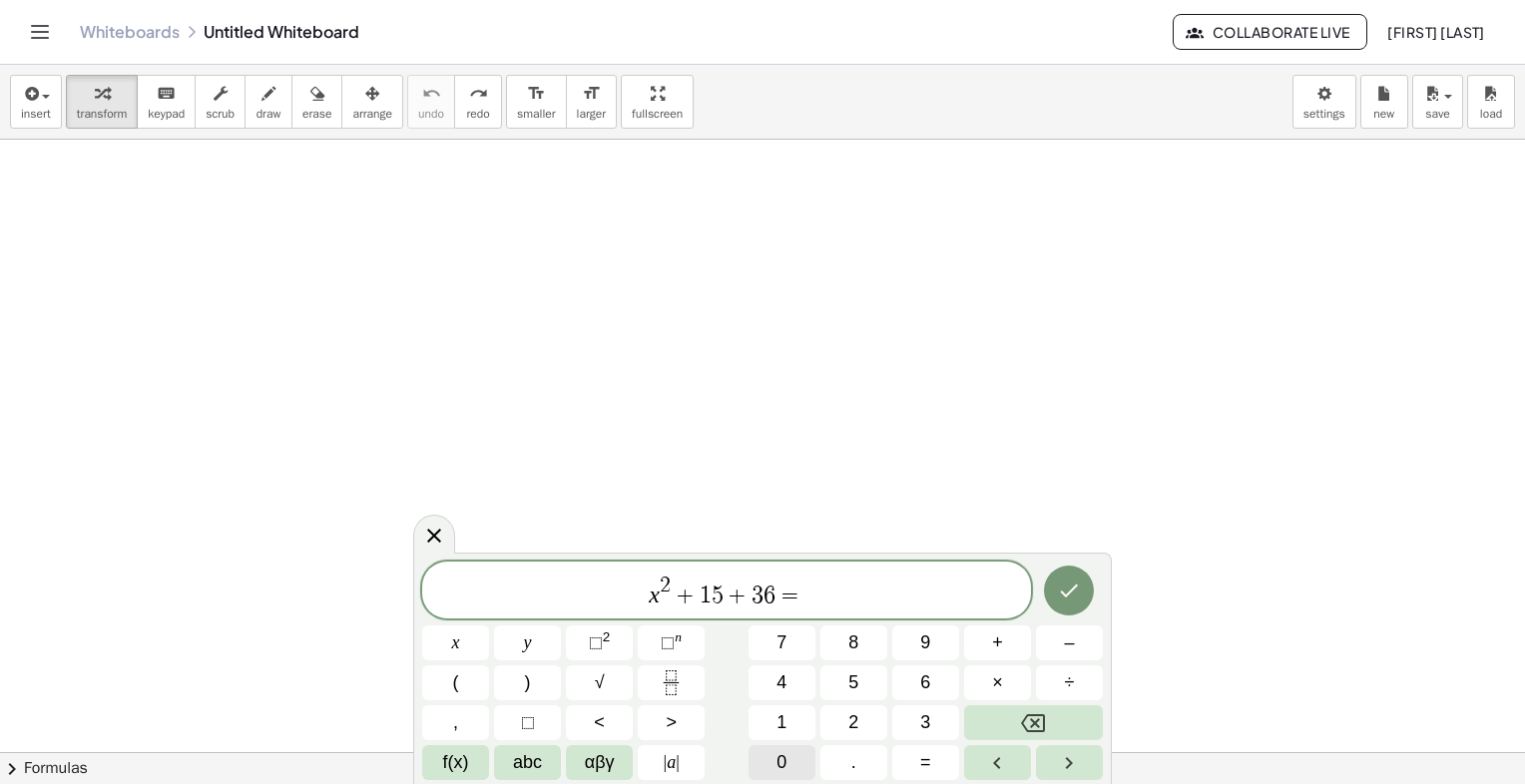 click on "0" at bounding box center (781, 762) 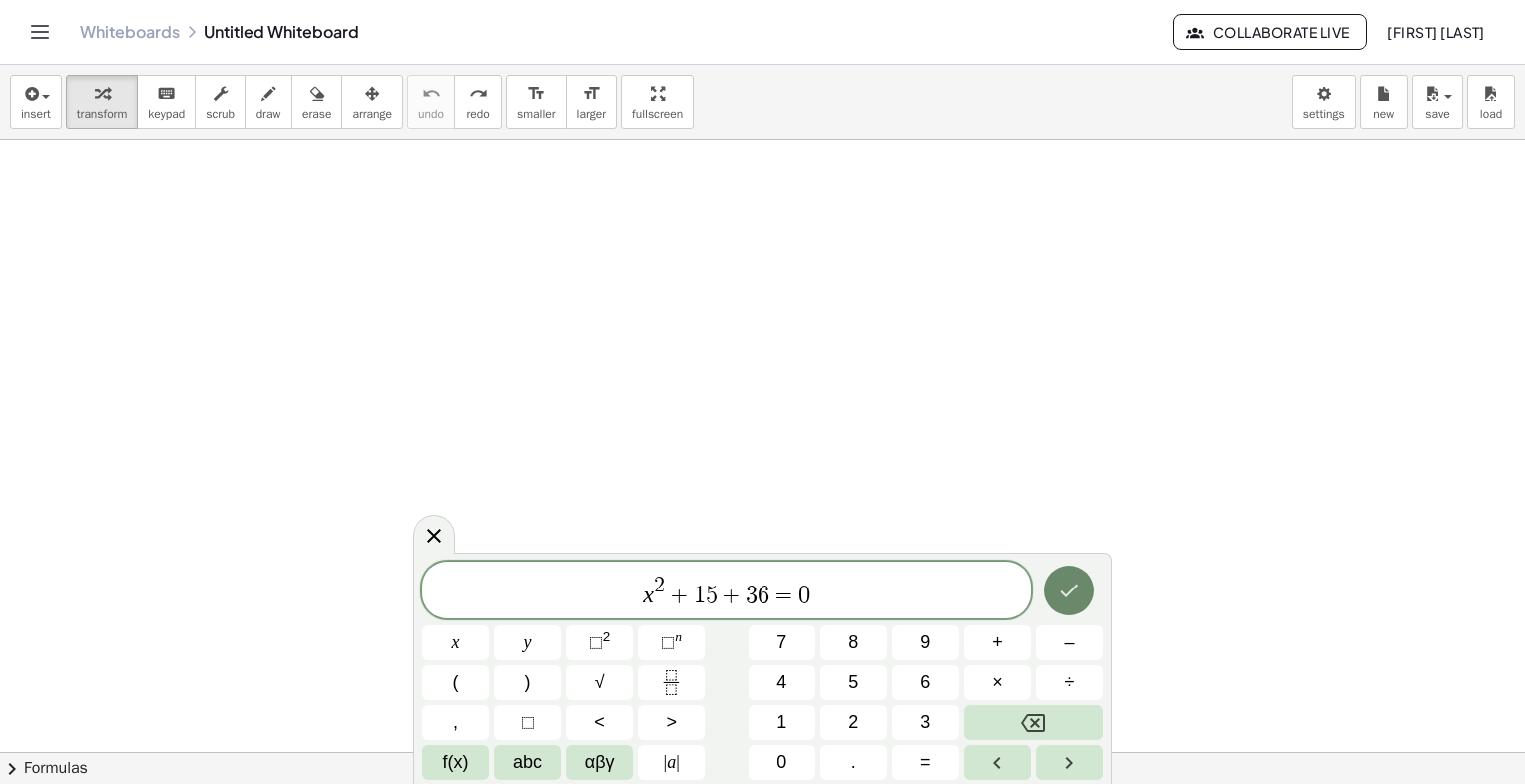 click at bounding box center [1069, 590] 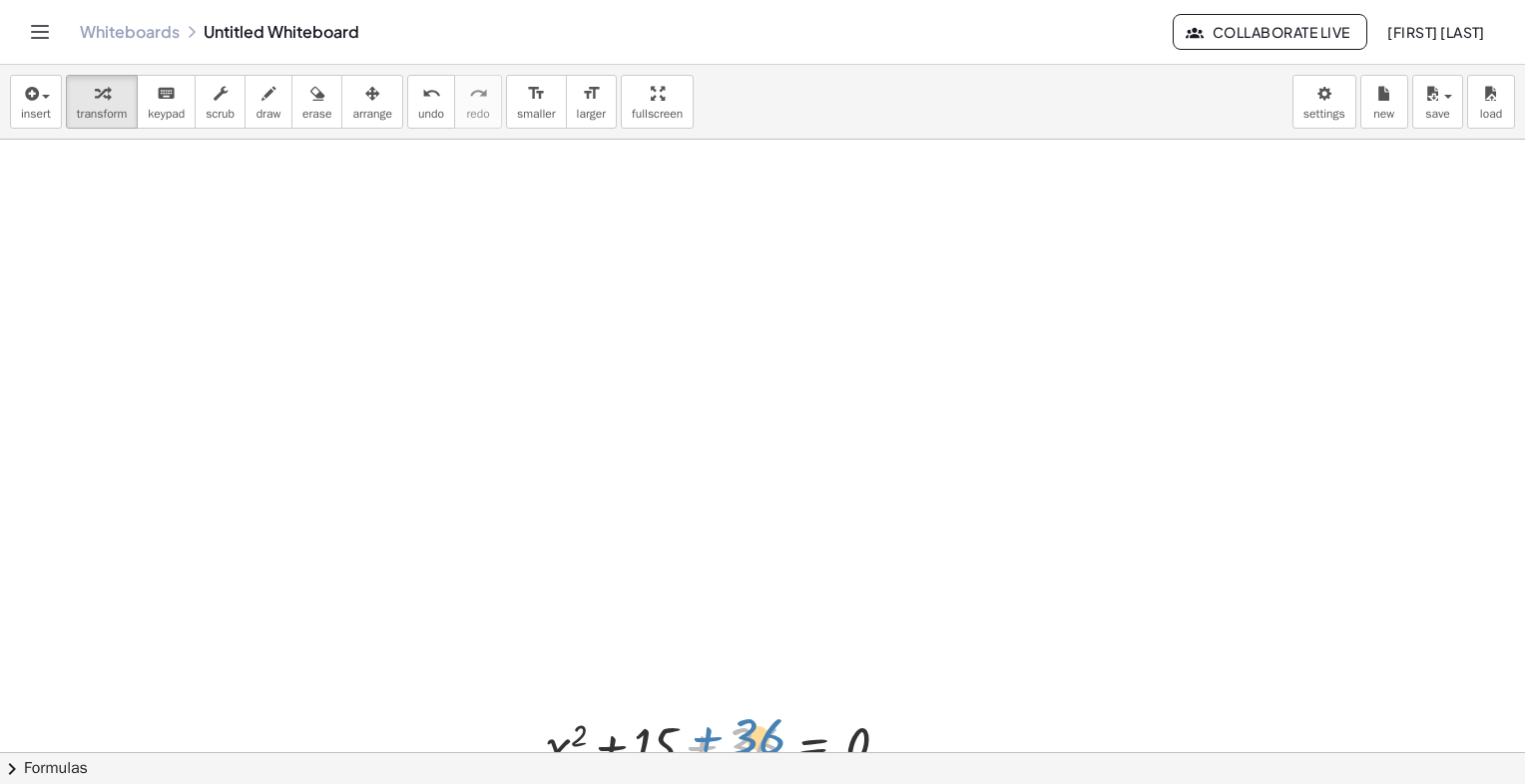 click at bounding box center (725, 744) 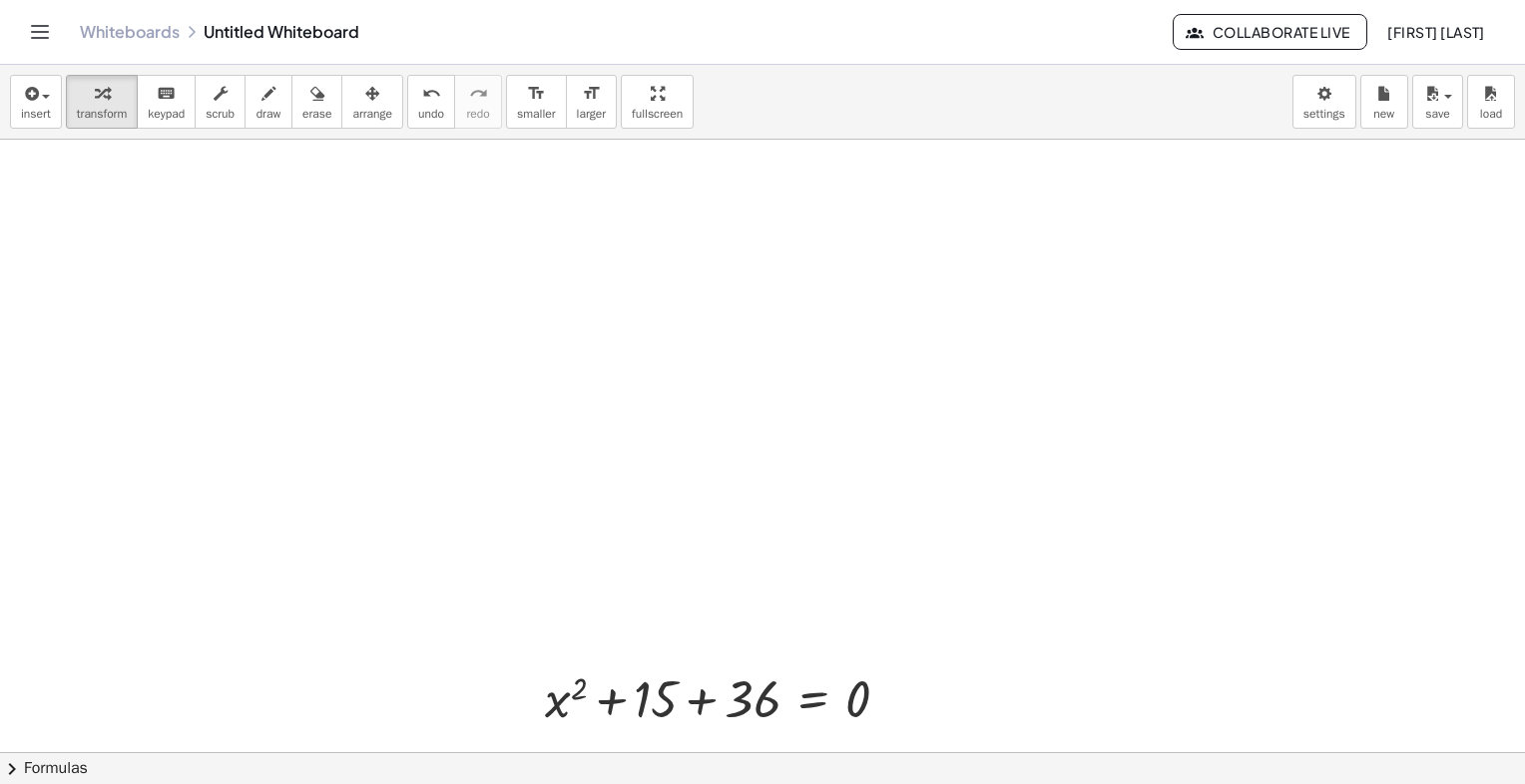 scroll, scrollTop: 199, scrollLeft: 0, axis: vertical 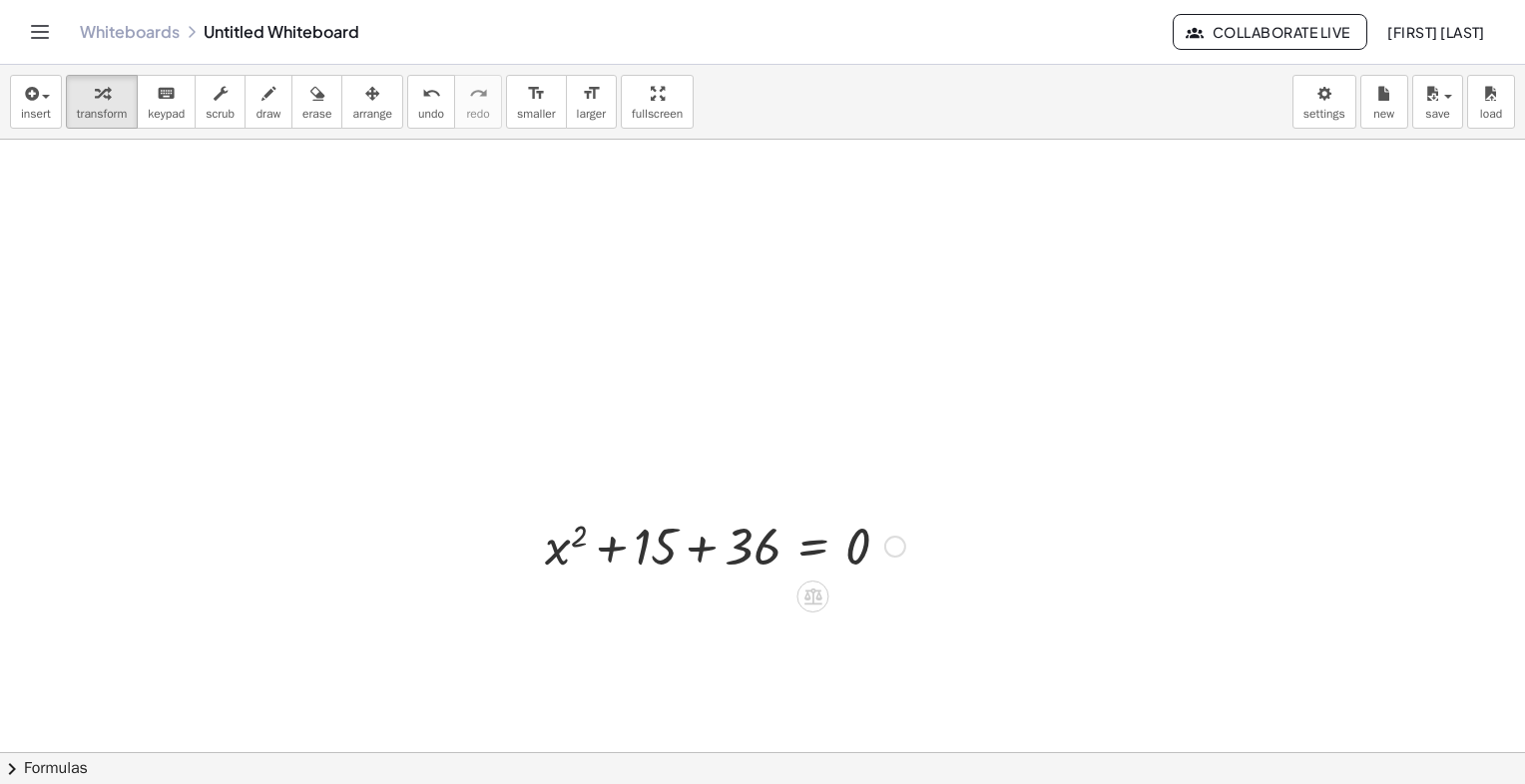 click at bounding box center [725, 545] 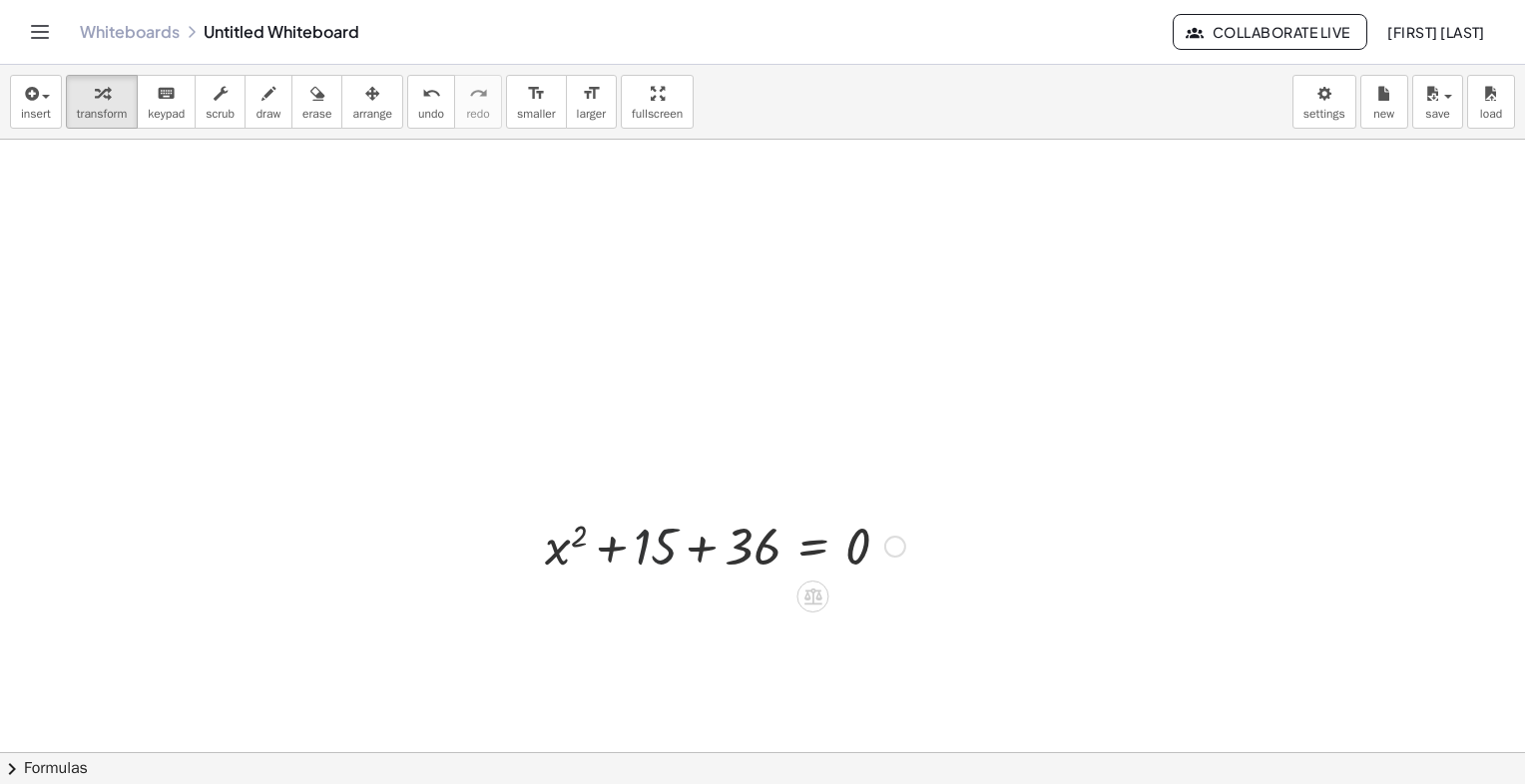 click at bounding box center (725, 545) 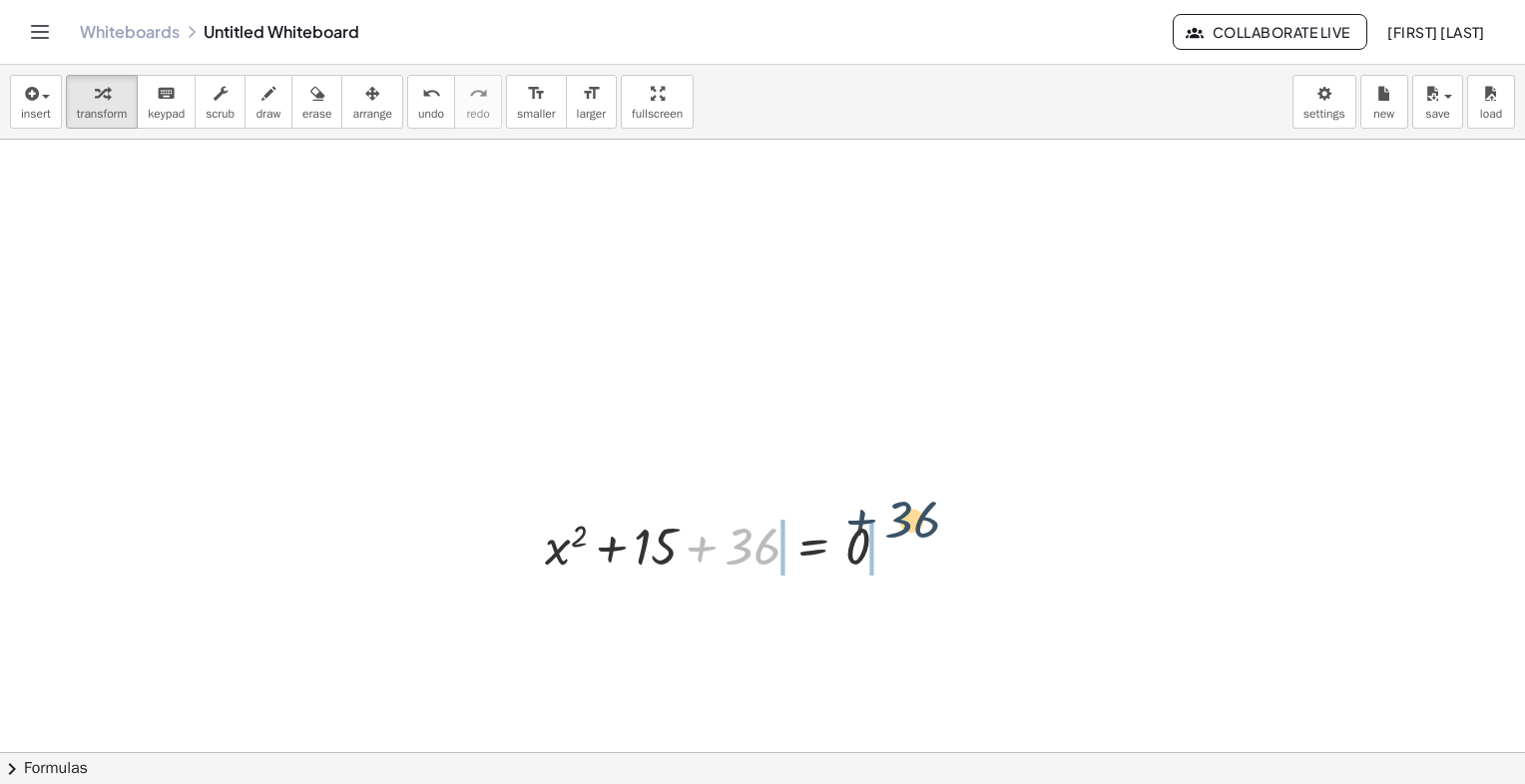 drag, startPoint x: 762, startPoint y: 547, endPoint x: 954, endPoint y: 529, distance: 192.8419 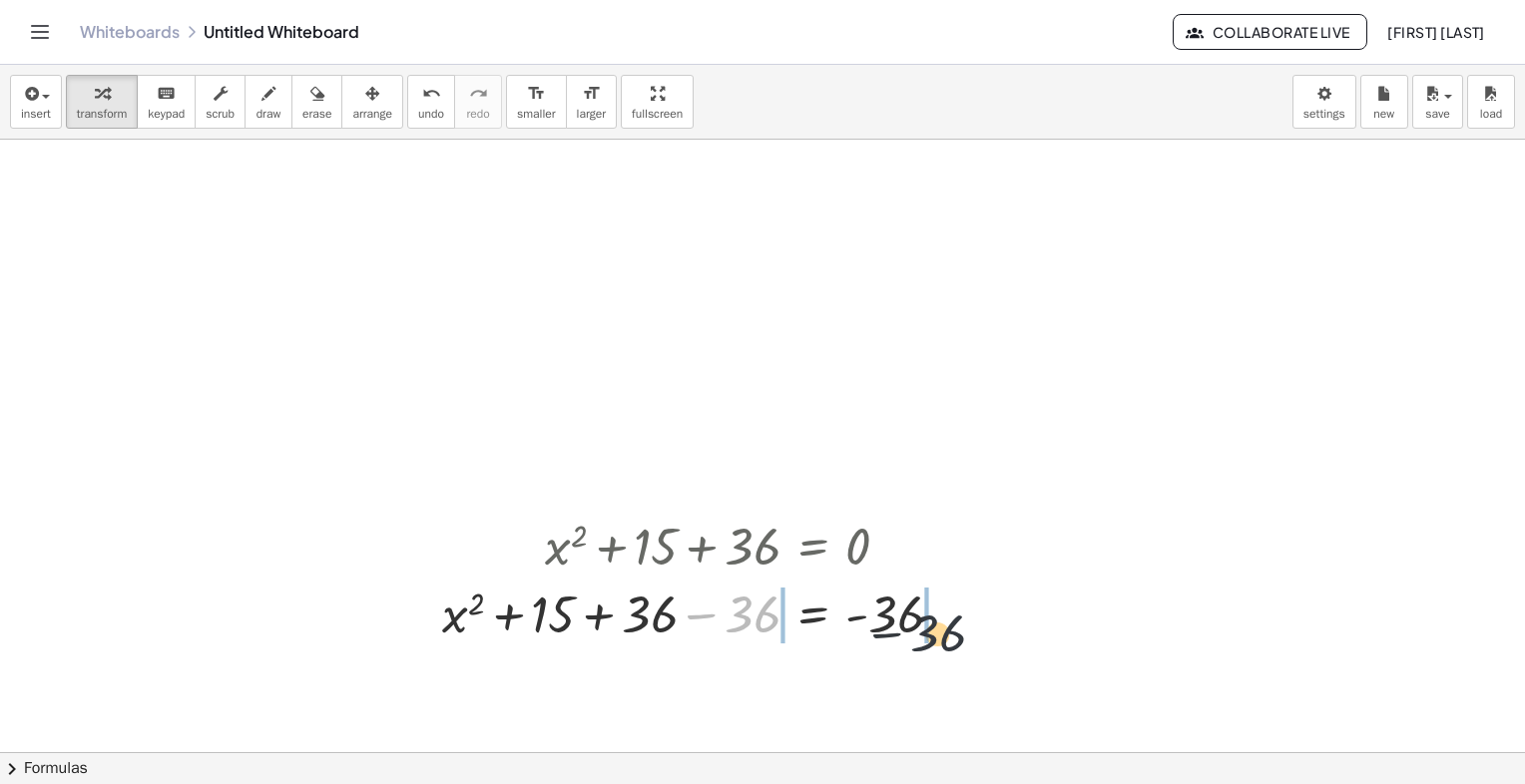 drag, startPoint x: 748, startPoint y: 612, endPoint x: 955, endPoint y: 627, distance: 207.54277 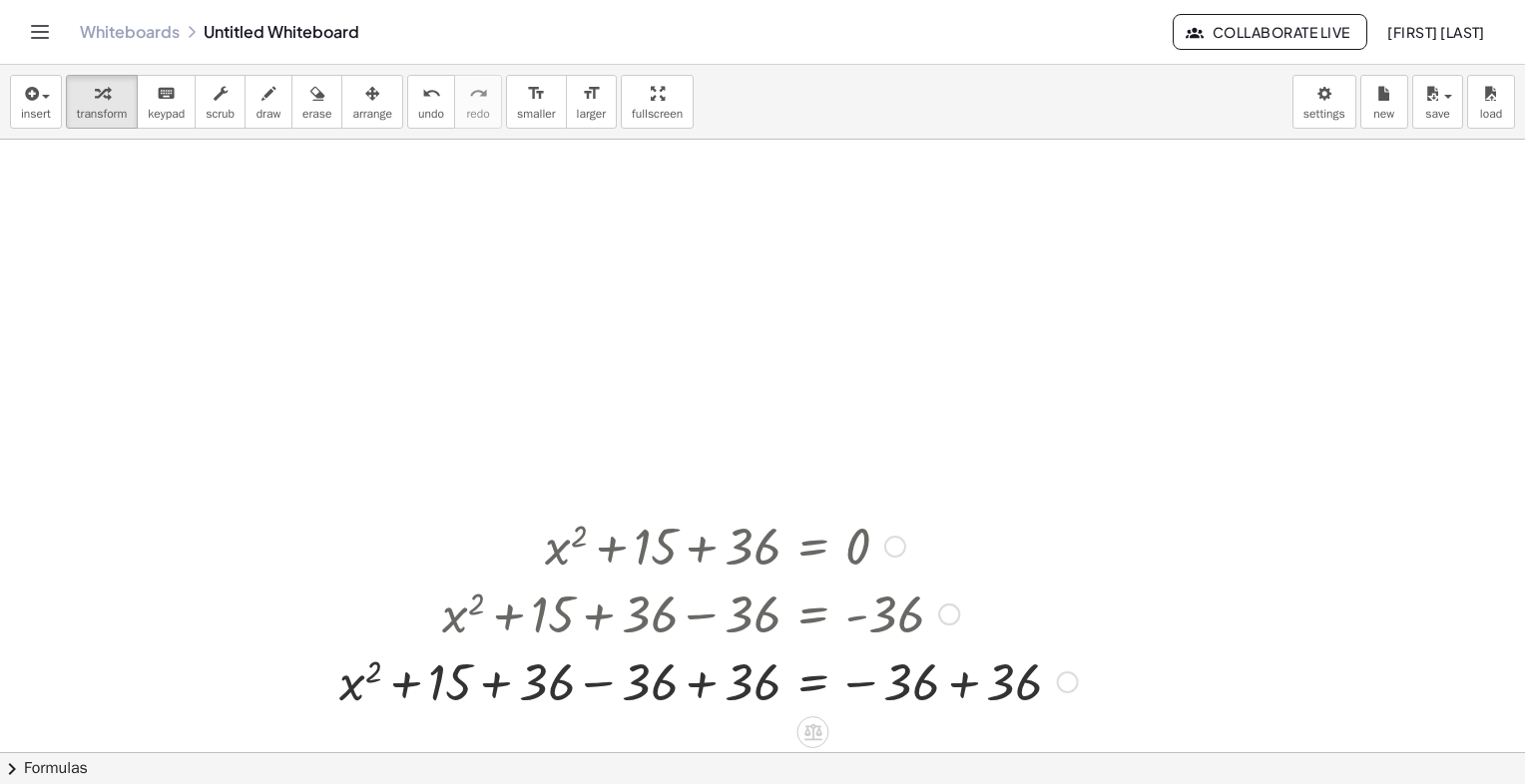 click at bounding box center [709, 612] 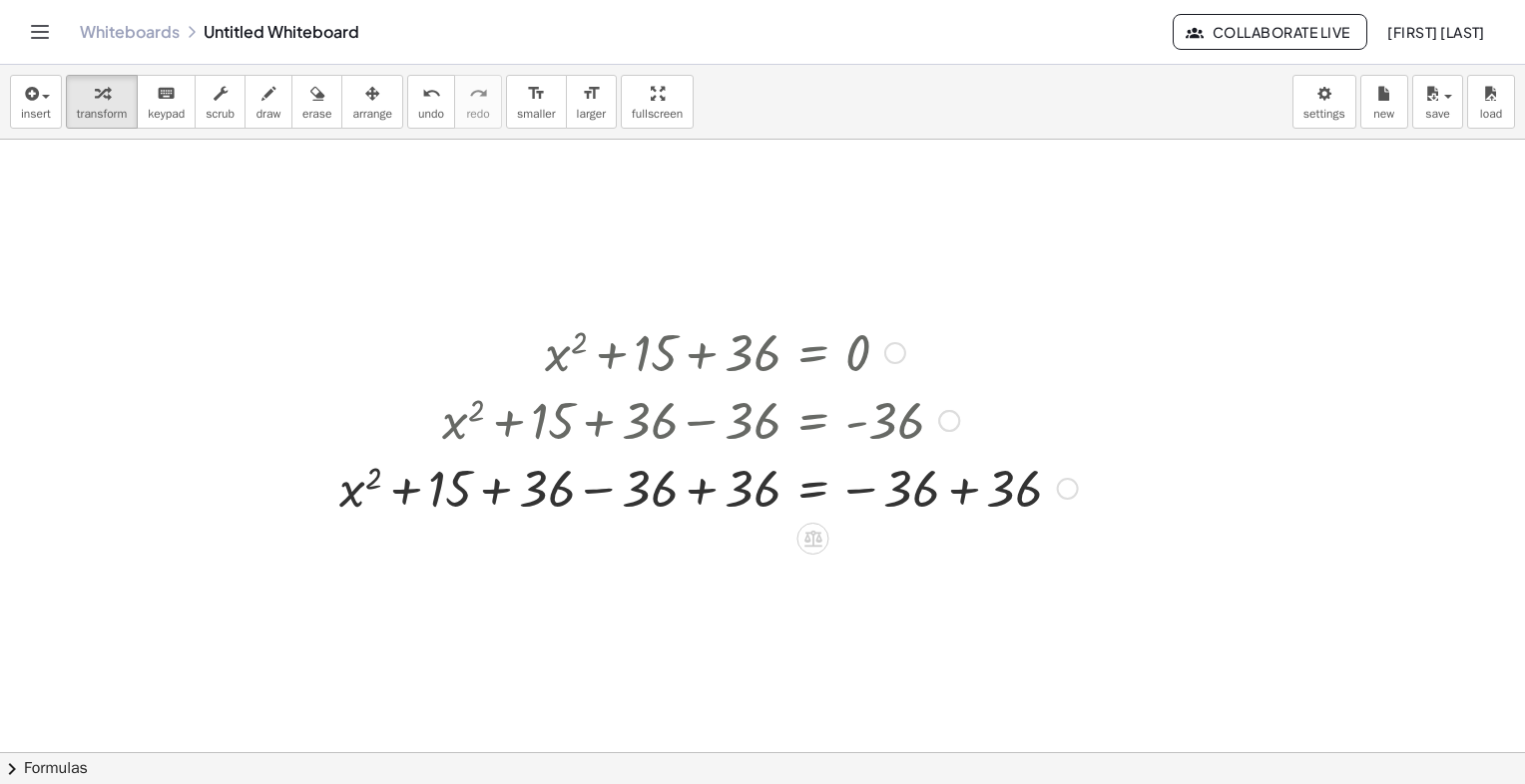 scroll, scrollTop: 399, scrollLeft: 0, axis: vertical 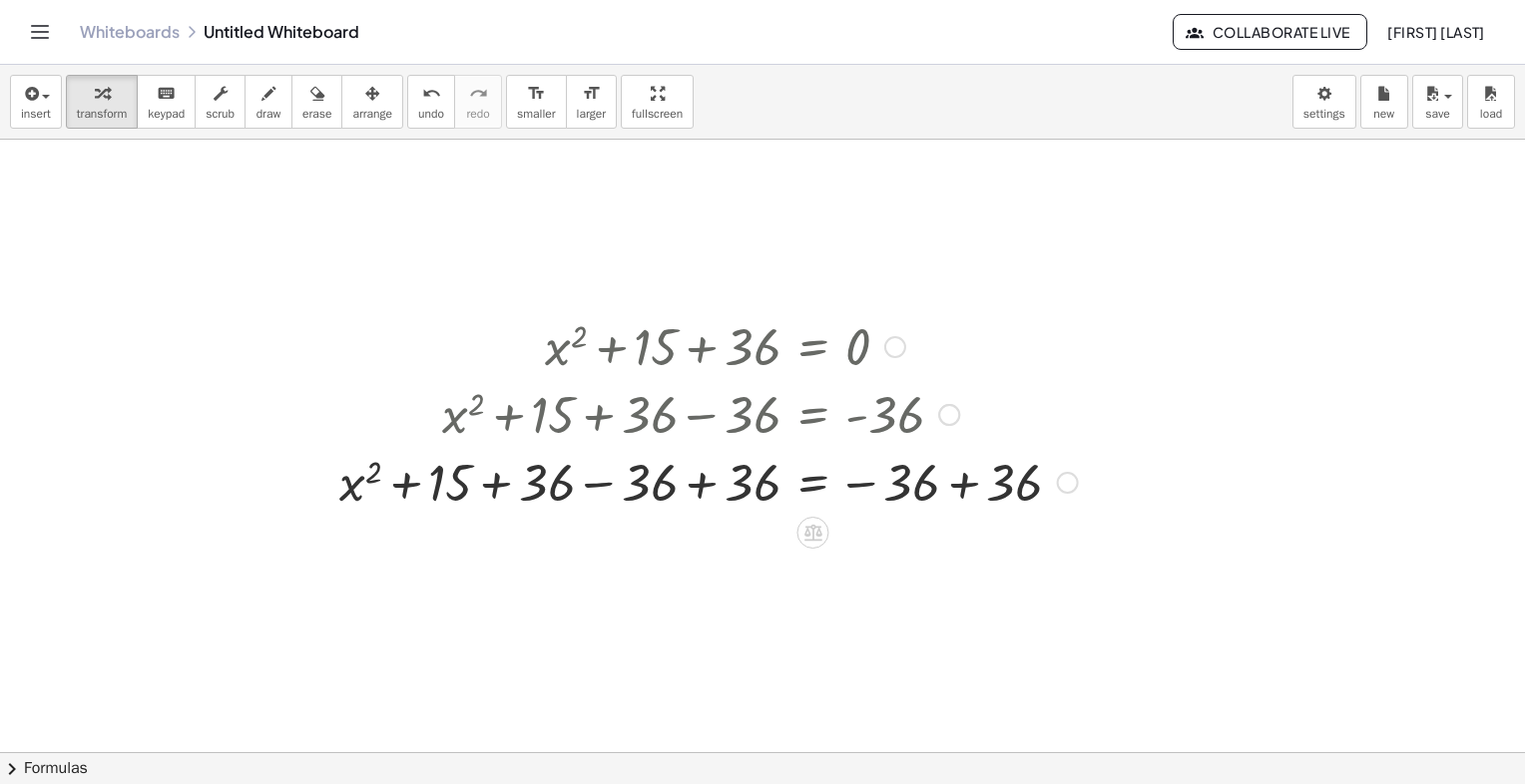 click at bounding box center [709, 481] 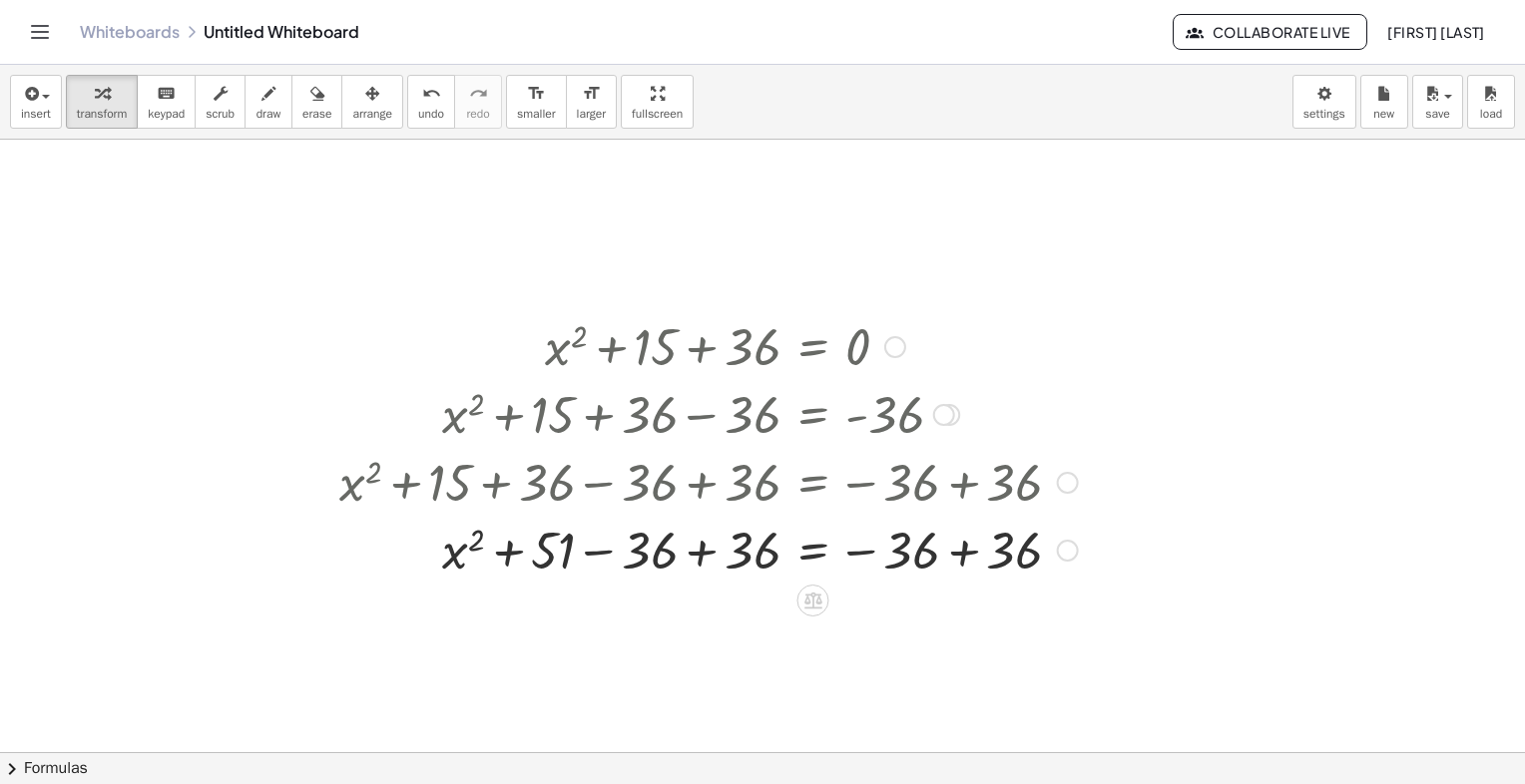 click at bounding box center (709, 549) 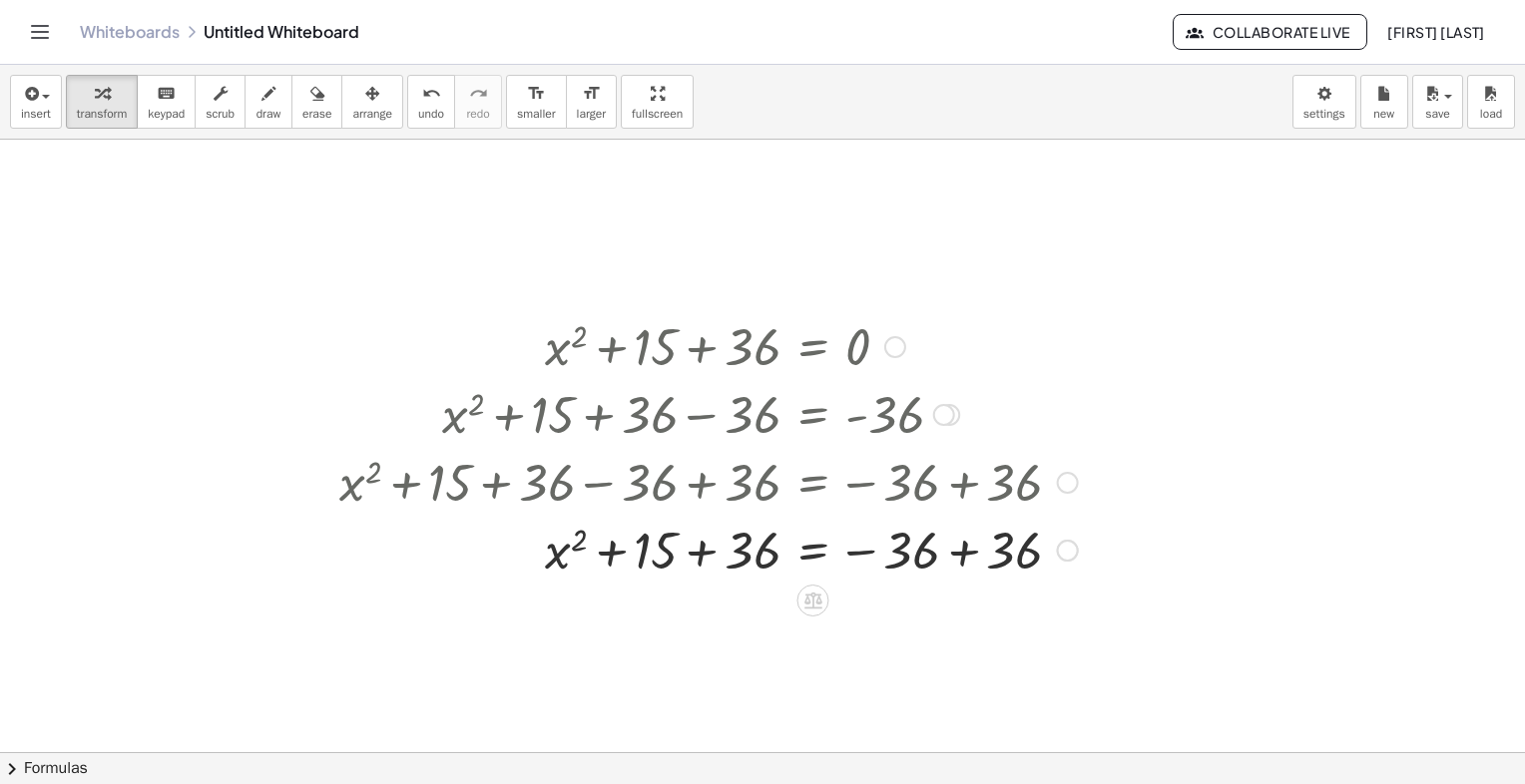 click at bounding box center (709, 549) 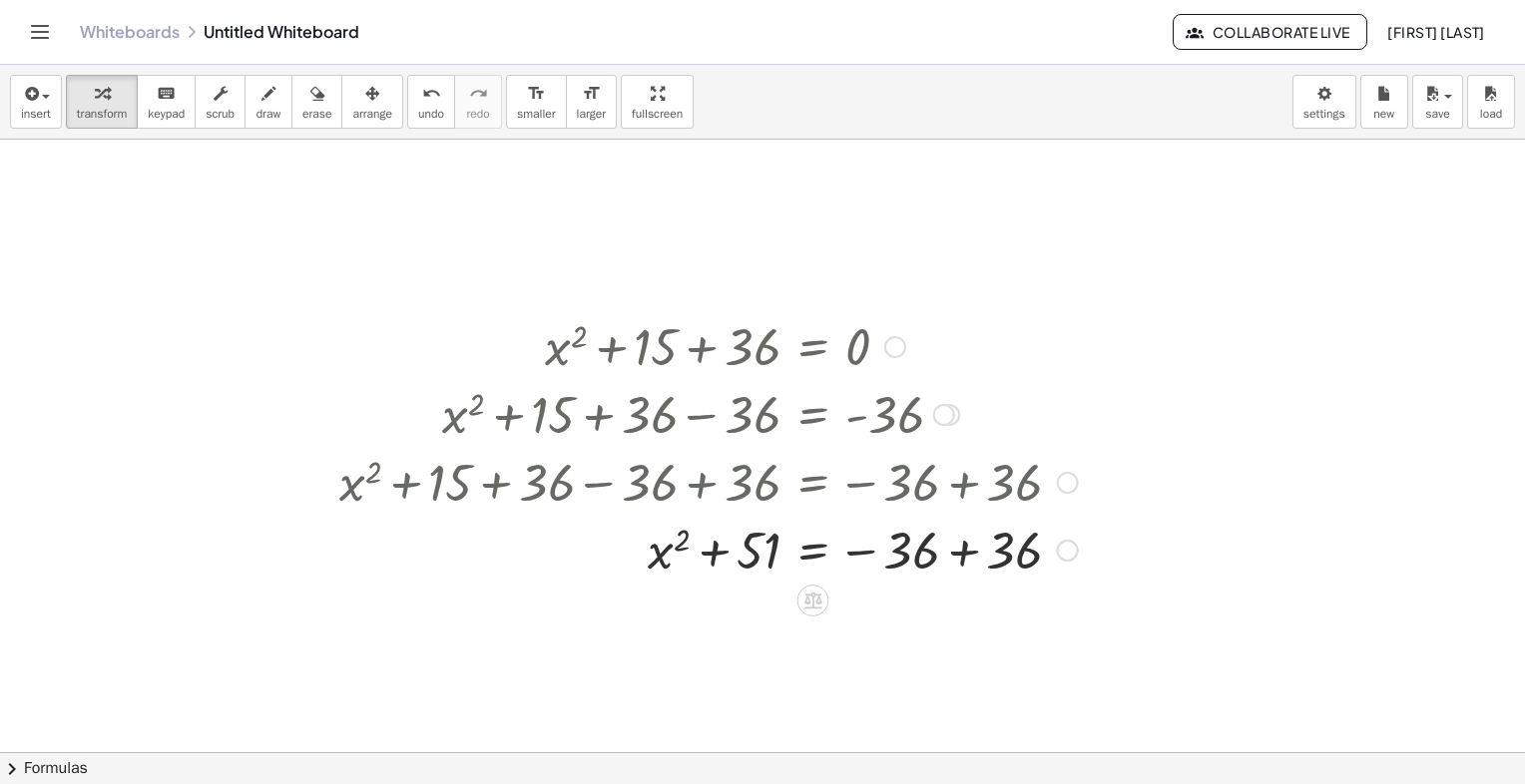 click at bounding box center [709, 481] 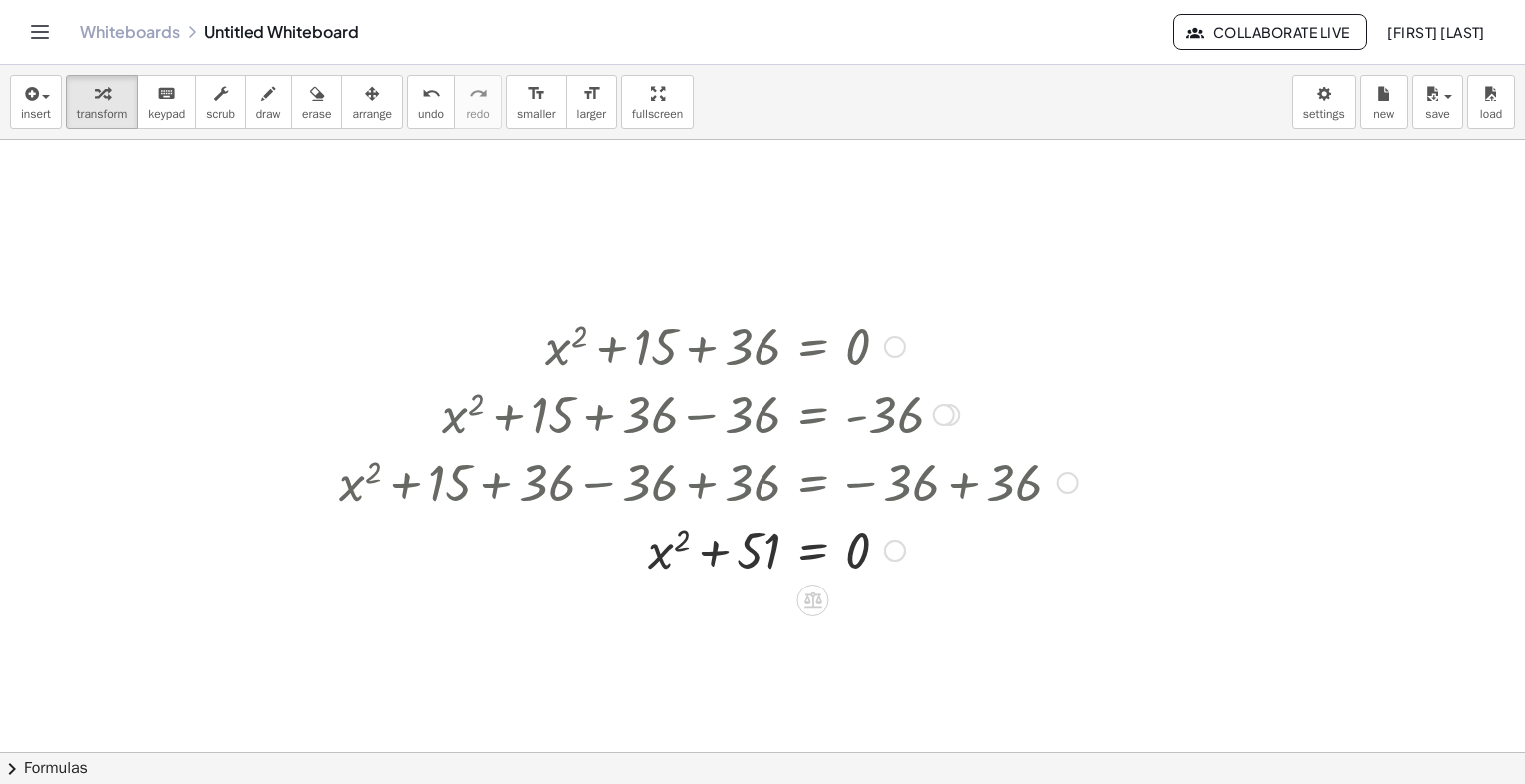 click at bounding box center (709, 549) 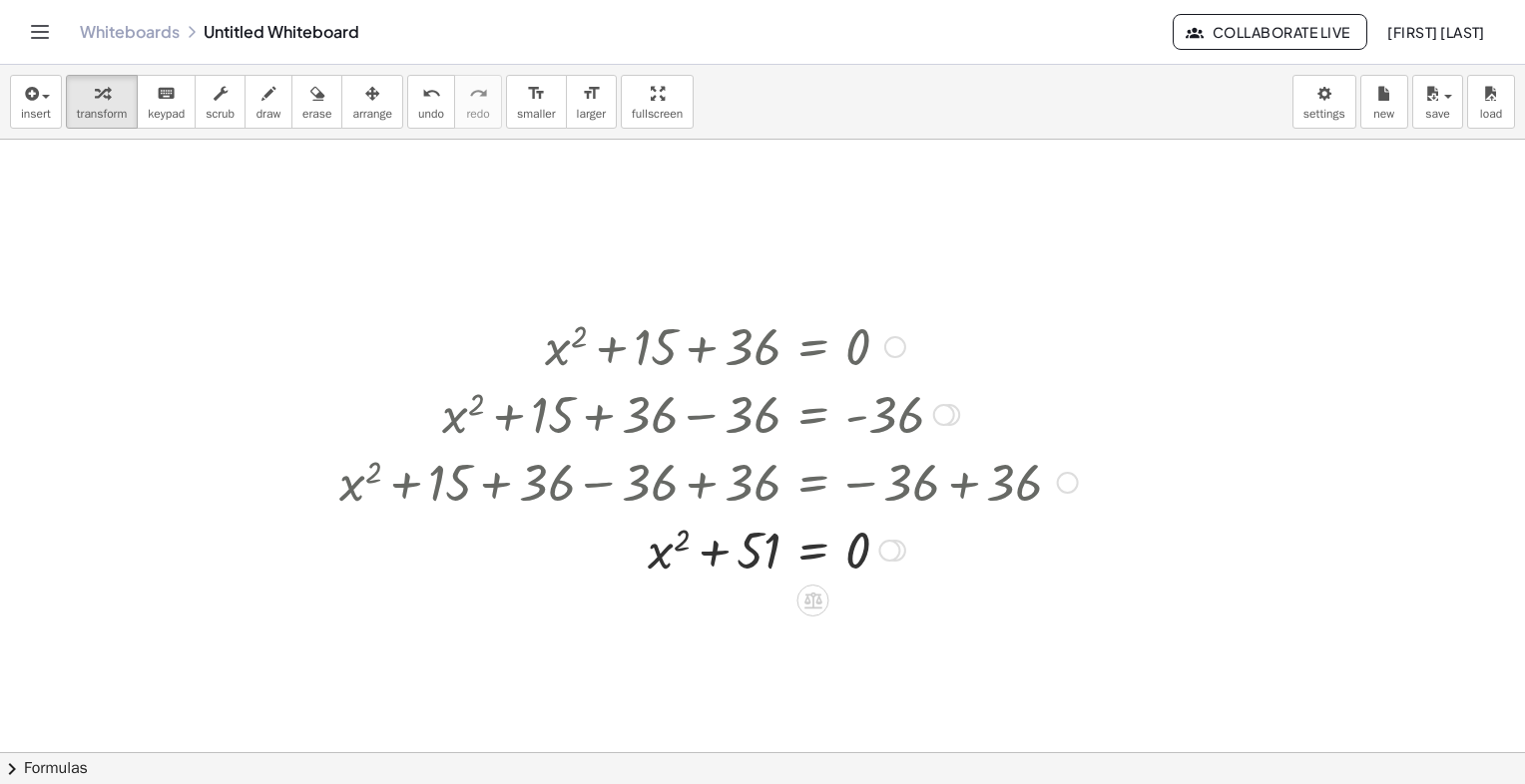 click at bounding box center (709, 549) 